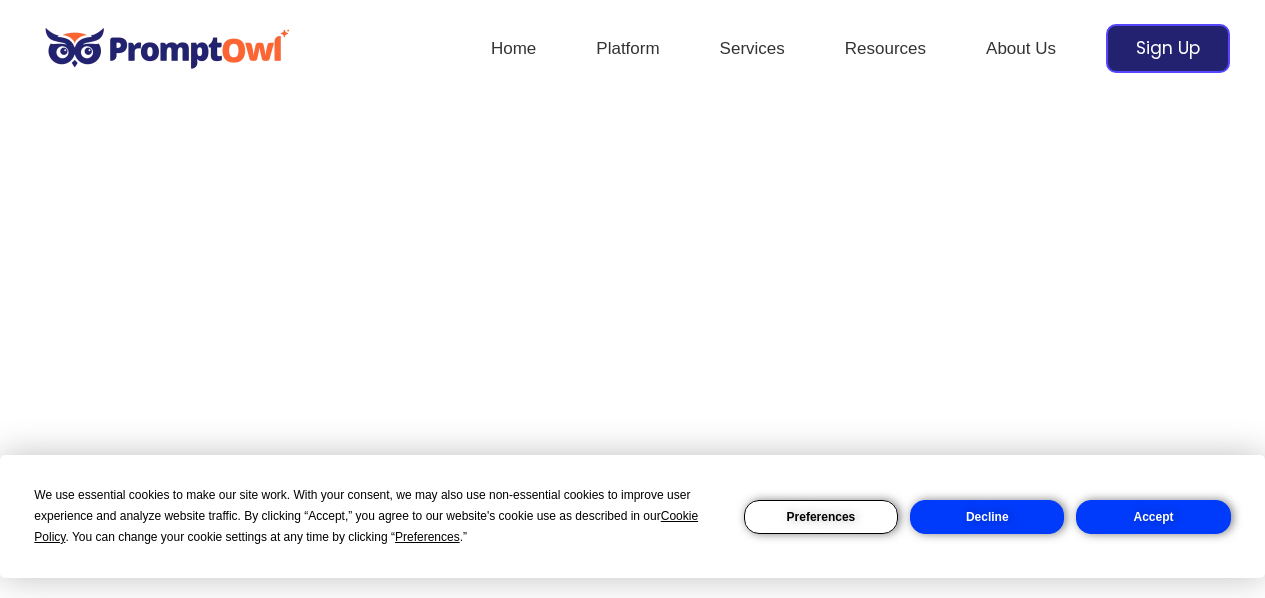 scroll, scrollTop: 0, scrollLeft: 0, axis: both 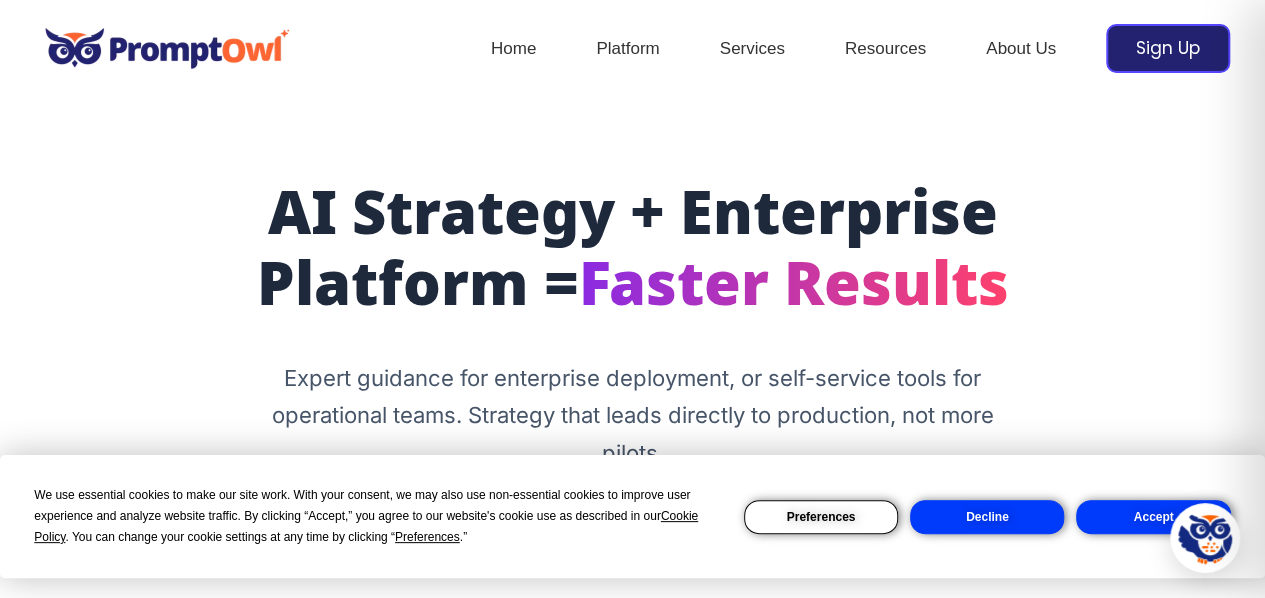 click on "Decline" at bounding box center [987, 517] 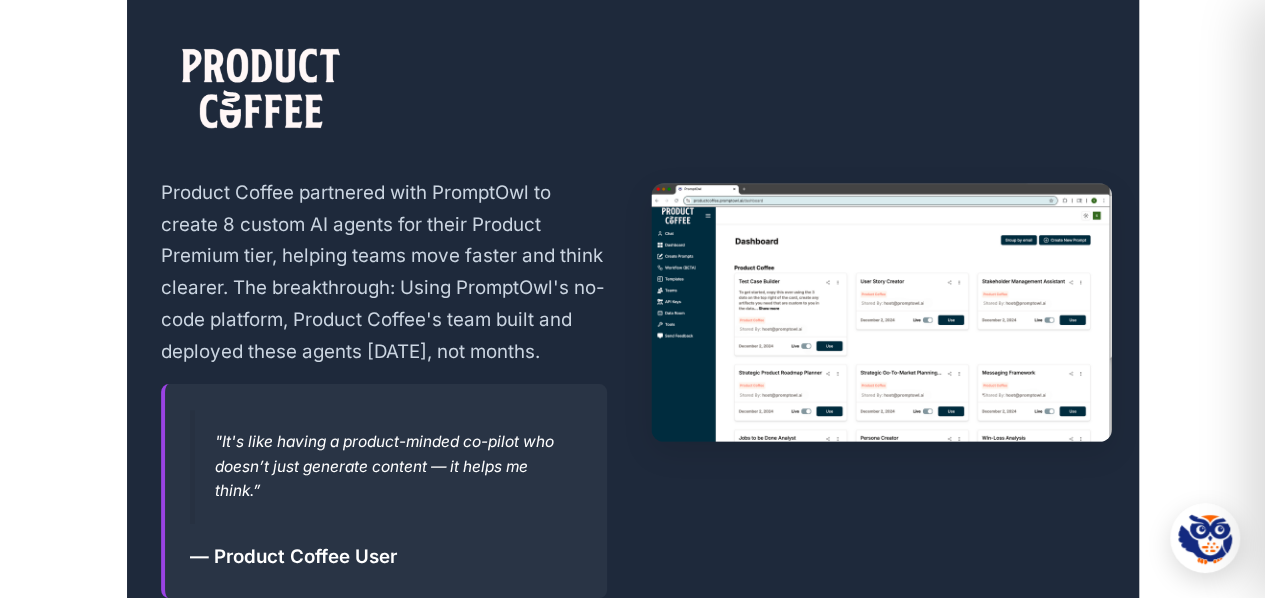 scroll, scrollTop: 3675, scrollLeft: 0, axis: vertical 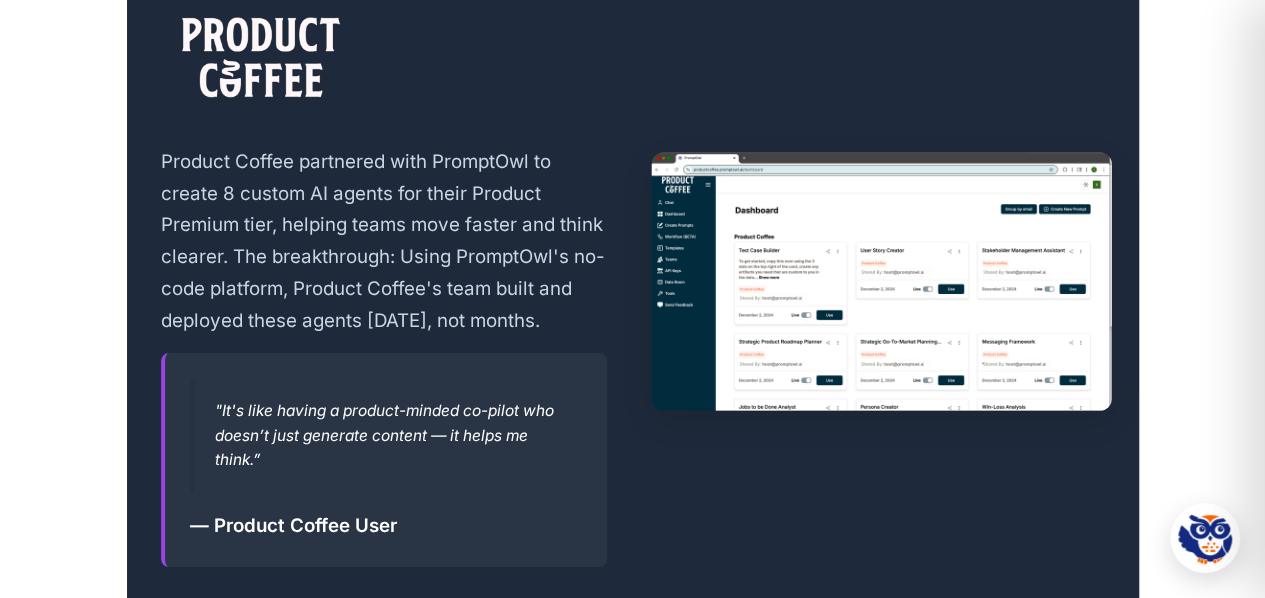 click at bounding box center (881, 281) 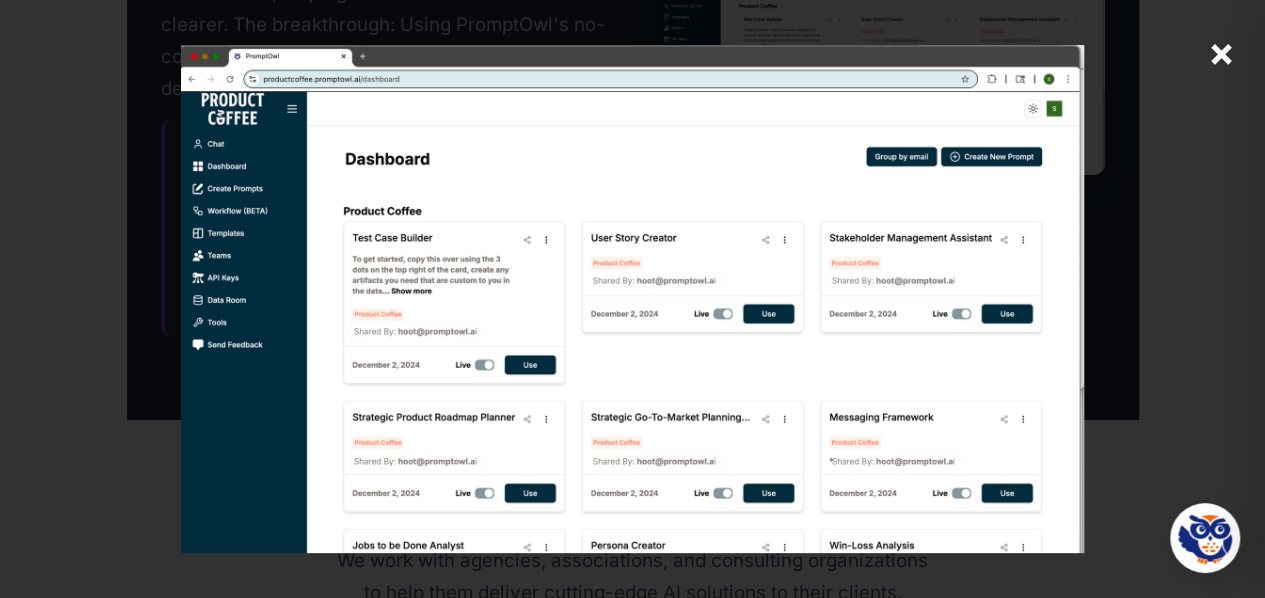 scroll, scrollTop: 3875, scrollLeft: 0, axis: vertical 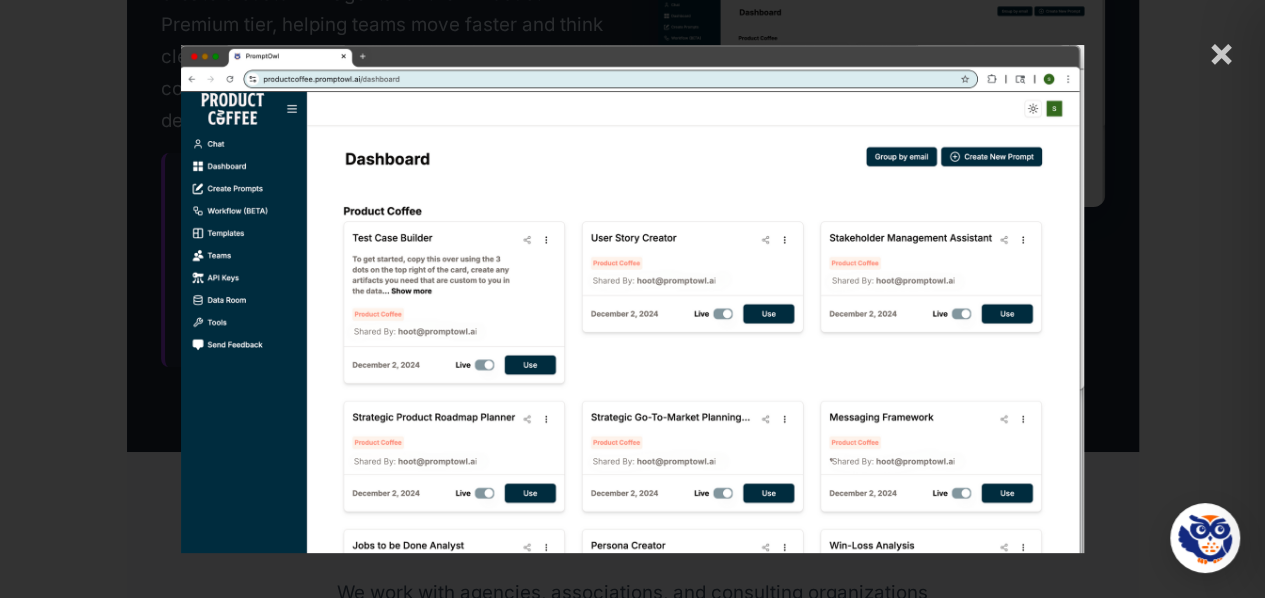 click on "×" at bounding box center [1221, 52] 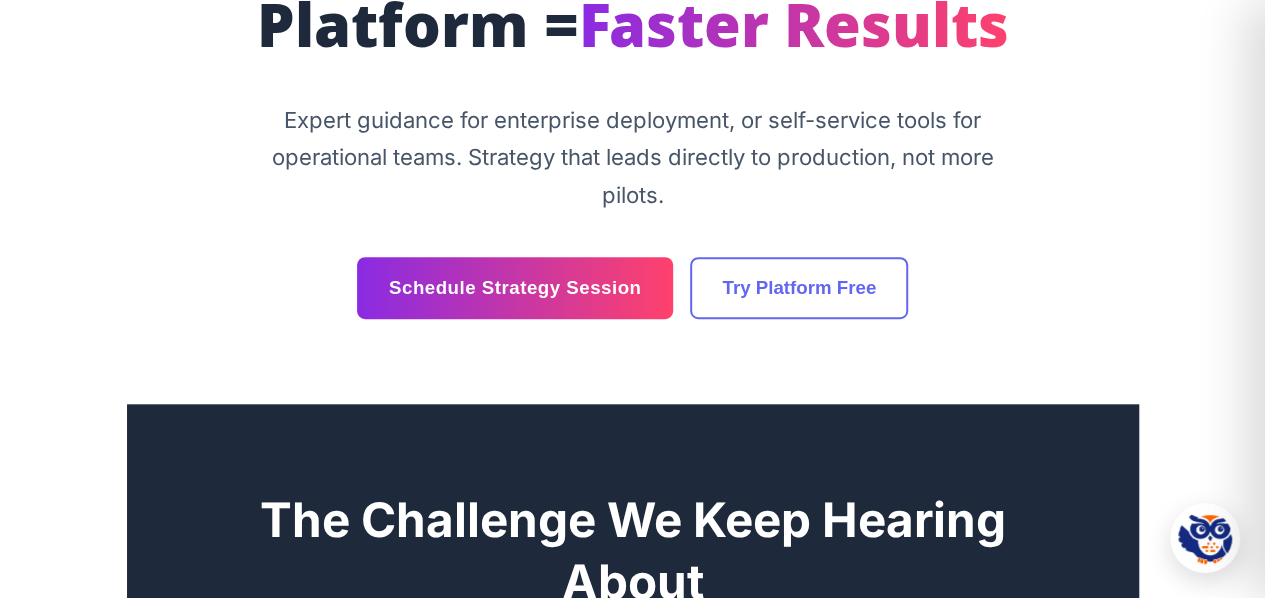 scroll, scrollTop: 175, scrollLeft: 0, axis: vertical 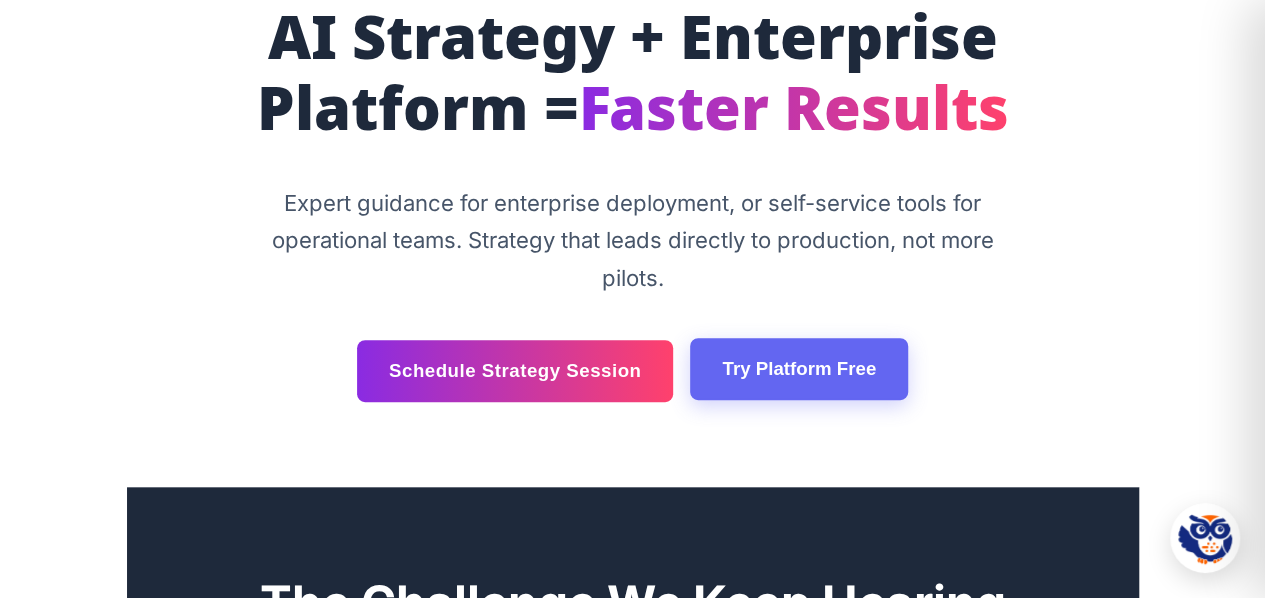 click on "Try Platform Free" at bounding box center [799, 369] 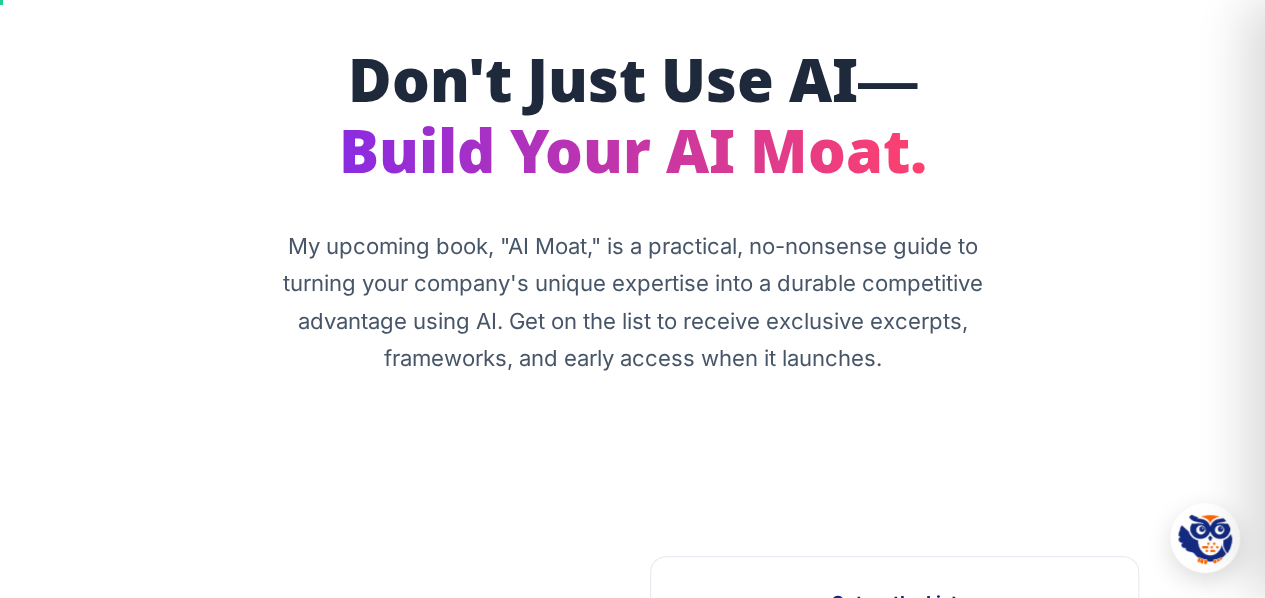 scroll, scrollTop: 0, scrollLeft: 0, axis: both 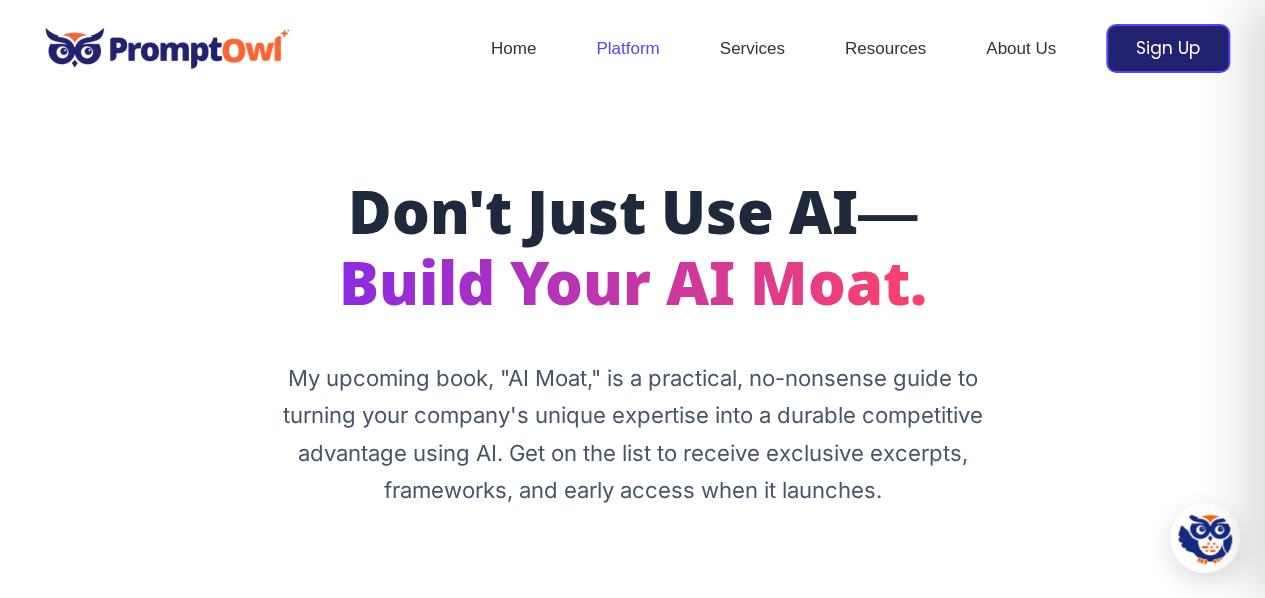 click on "Platform" at bounding box center [627, 49] 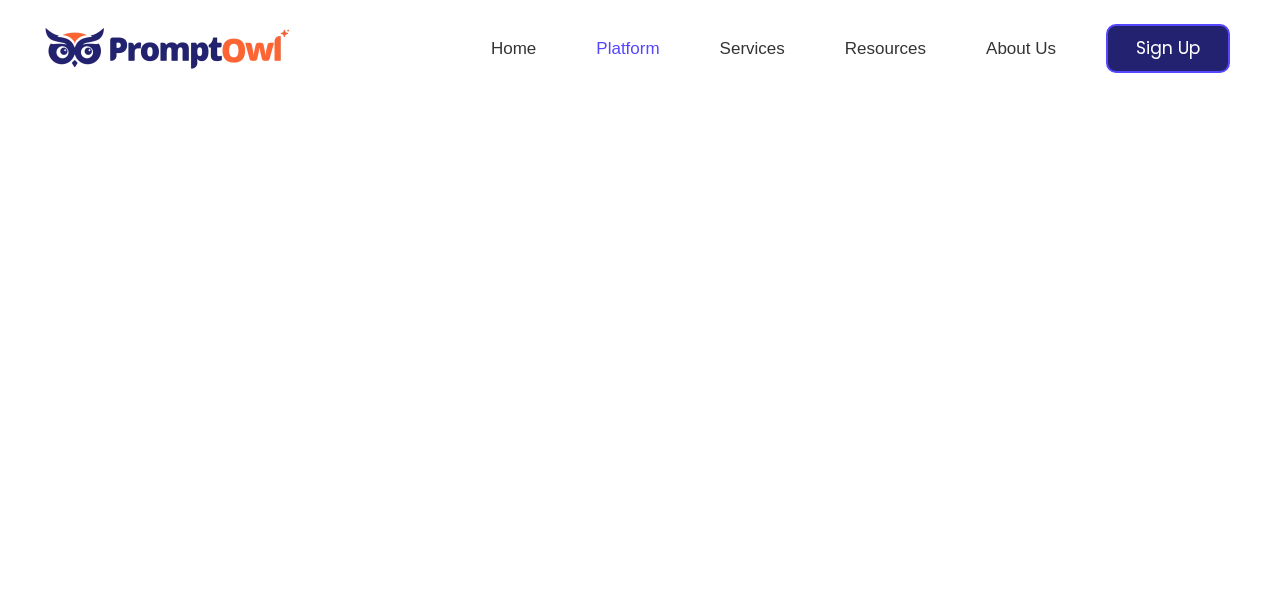 scroll, scrollTop: 0, scrollLeft: 0, axis: both 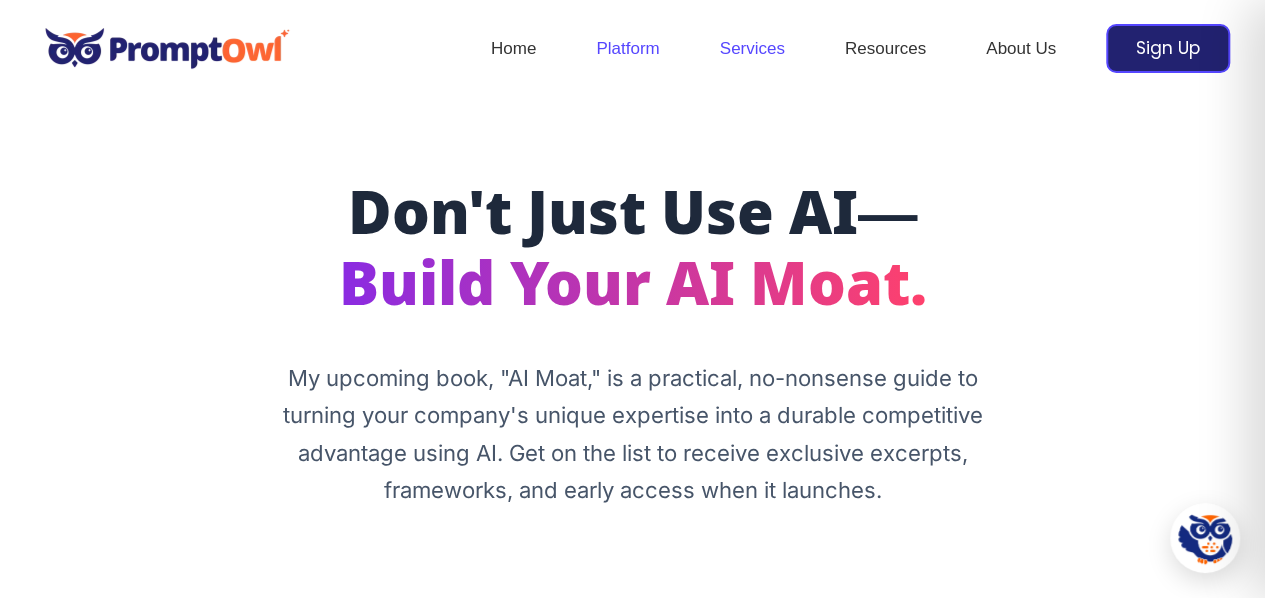 click on "Services" at bounding box center [752, 49] 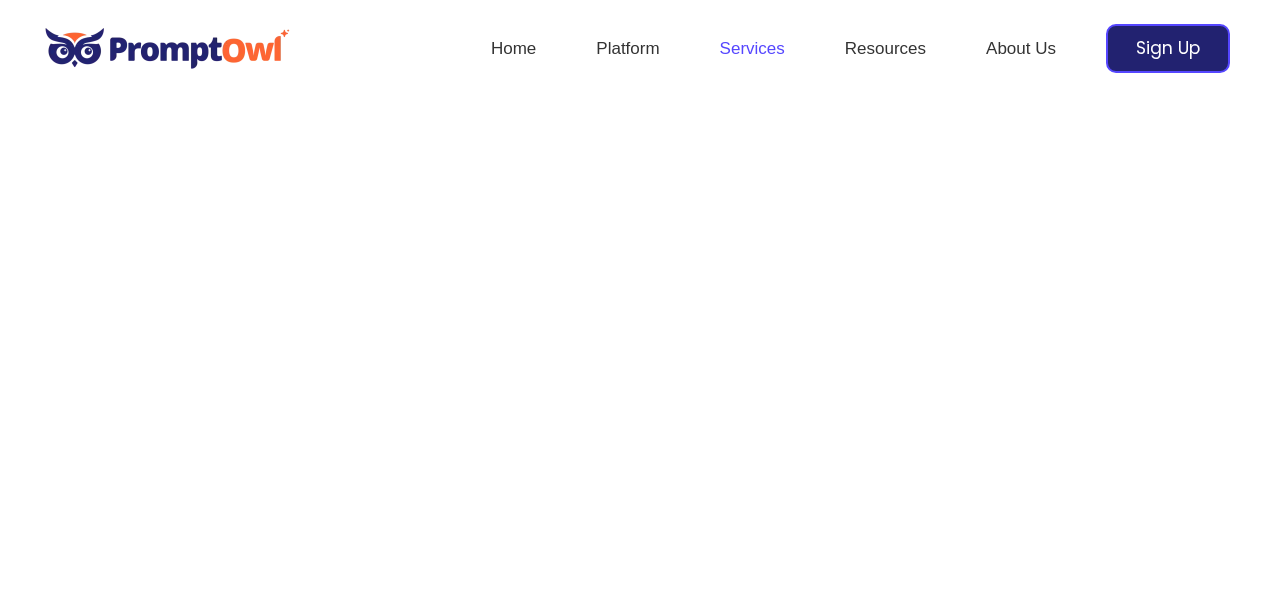 scroll, scrollTop: 0, scrollLeft: 0, axis: both 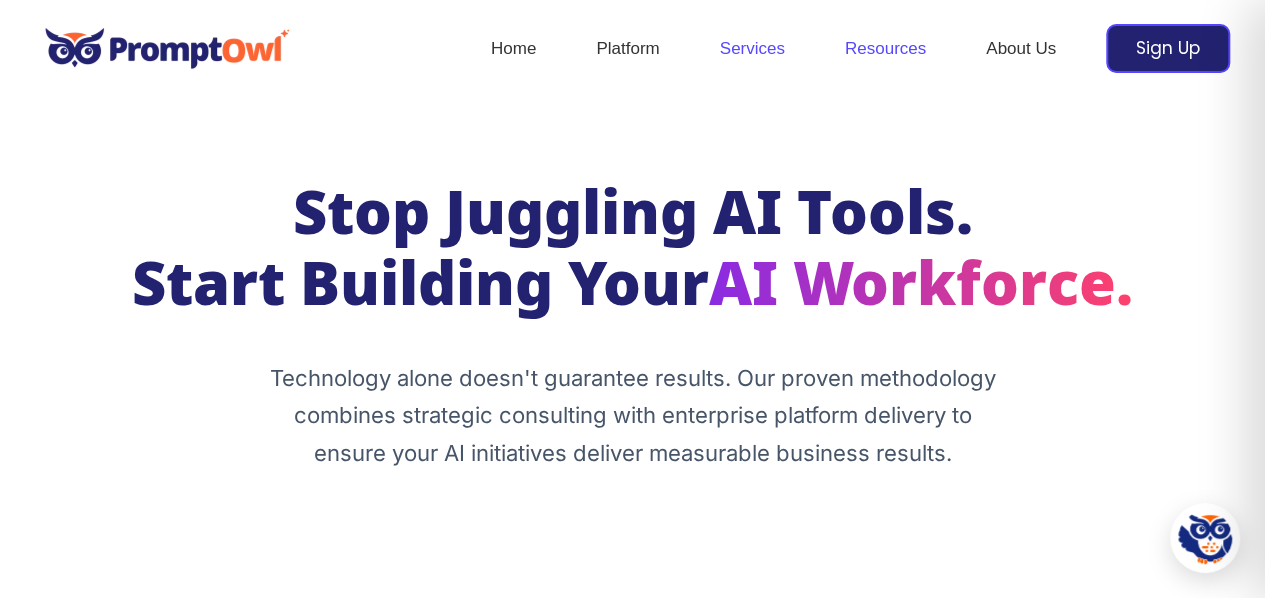 click on "Resources" at bounding box center (885, 49) 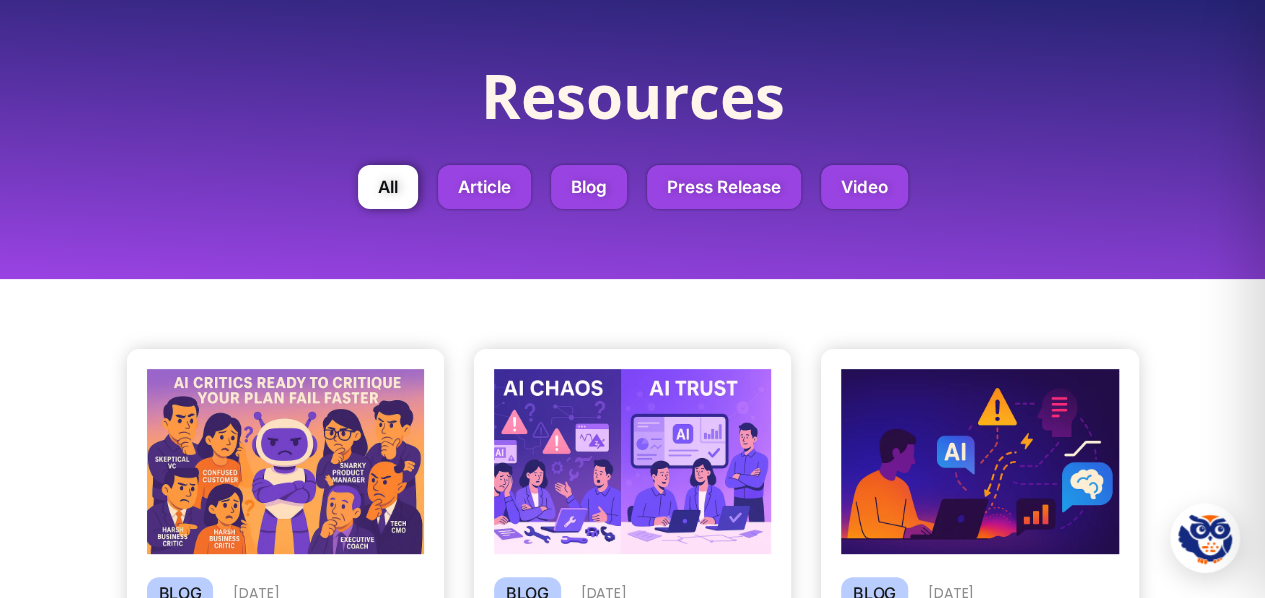 scroll, scrollTop: 0, scrollLeft: 0, axis: both 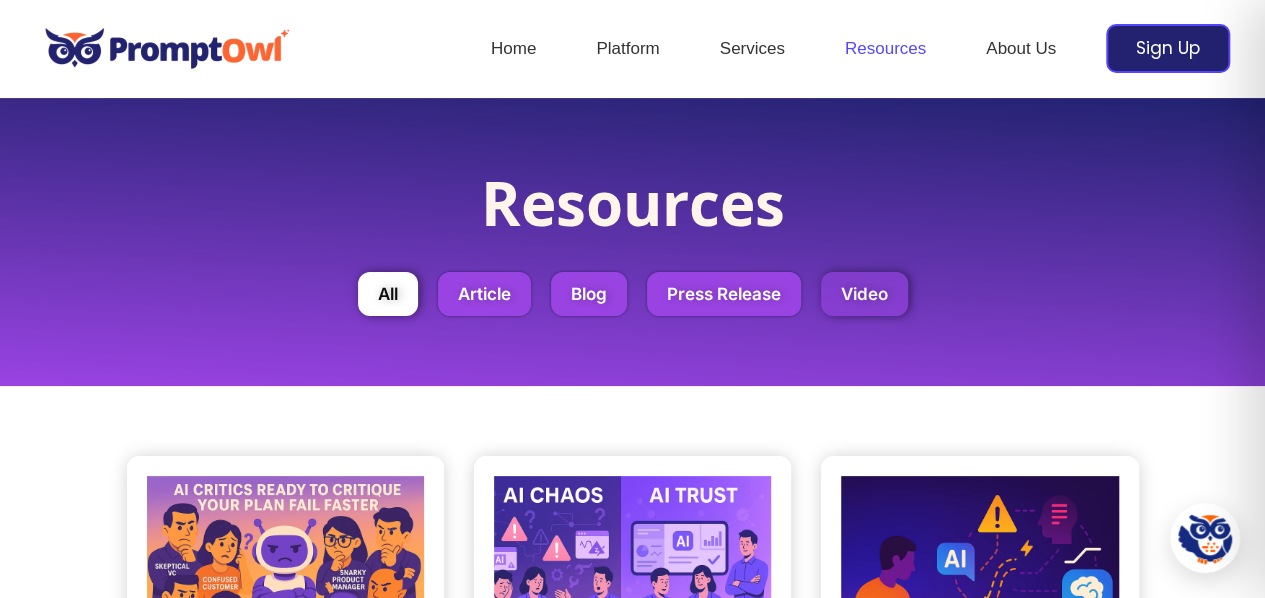 click on "Video" at bounding box center (864, 294) 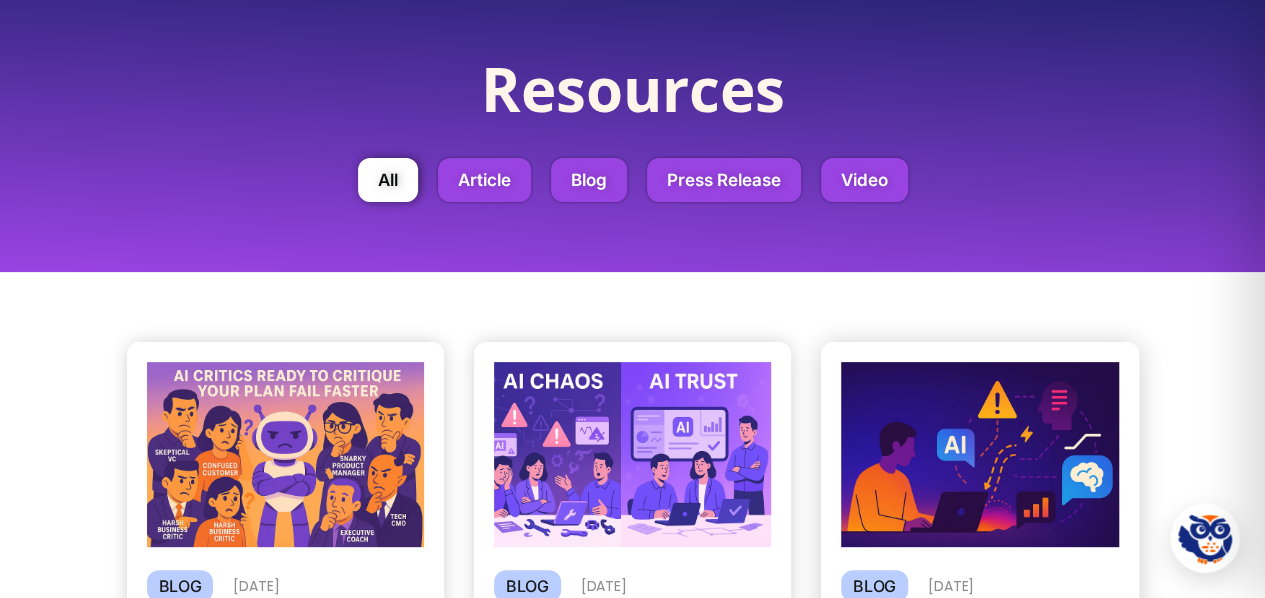 scroll, scrollTop: 0, scrollLeft: 0, axis: both 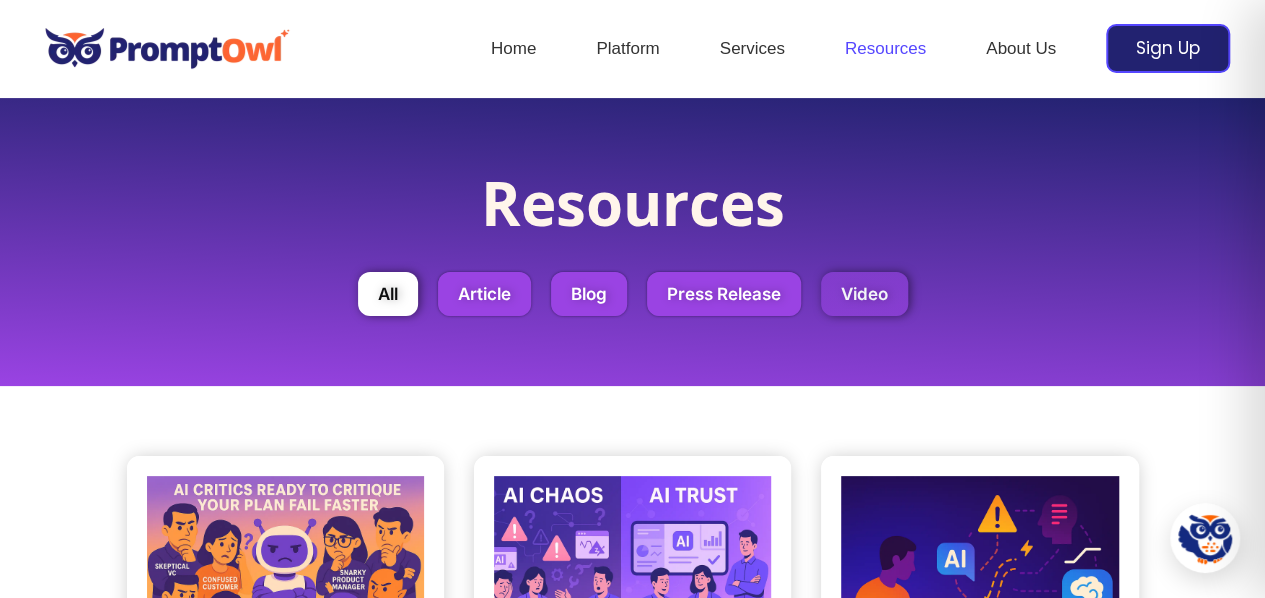 click on "Video" at bounding box center [864, 294] 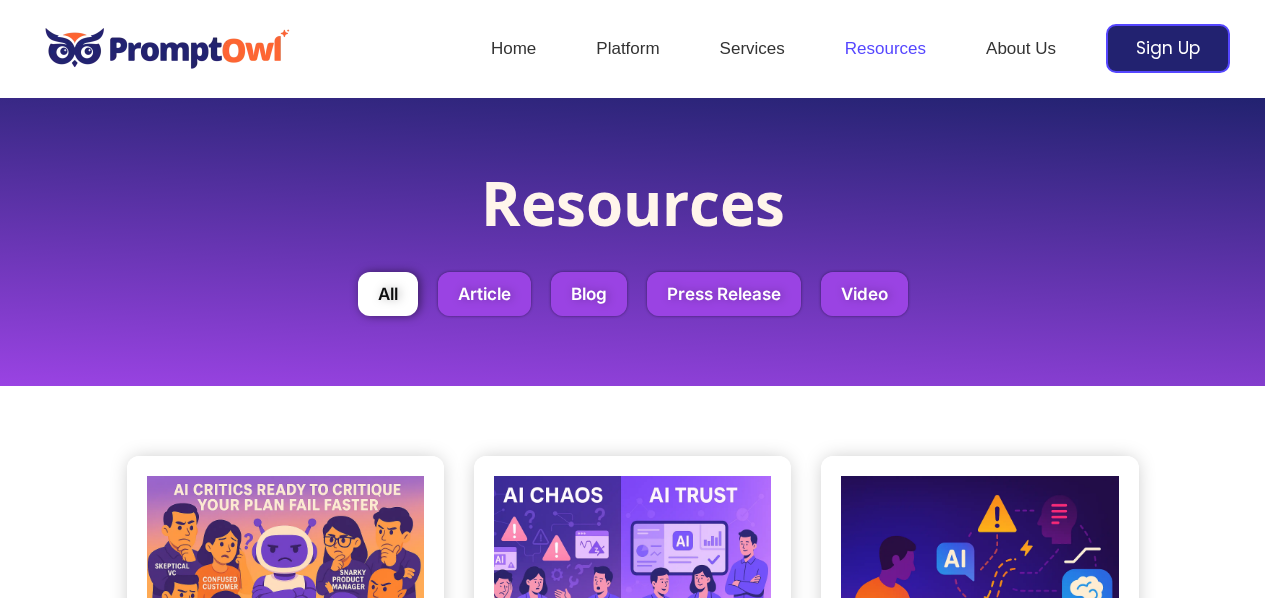 scroll, scrollTop: 0, scrollLeft: 0, axis: both 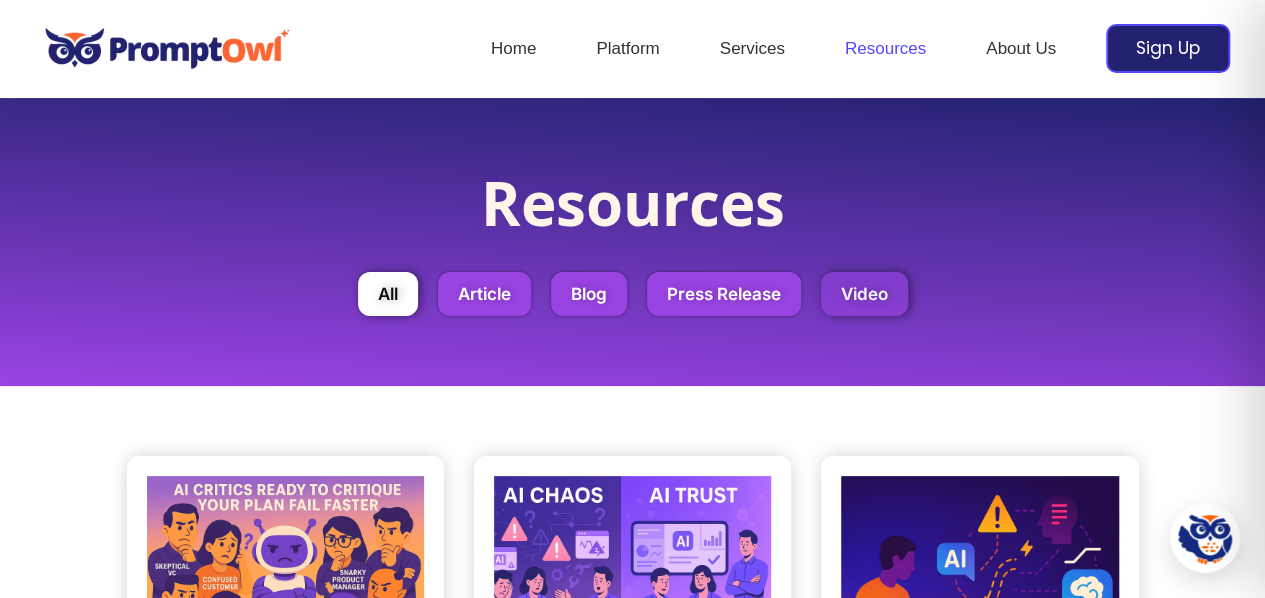 click on "Video" at bounding box center [864, 294] 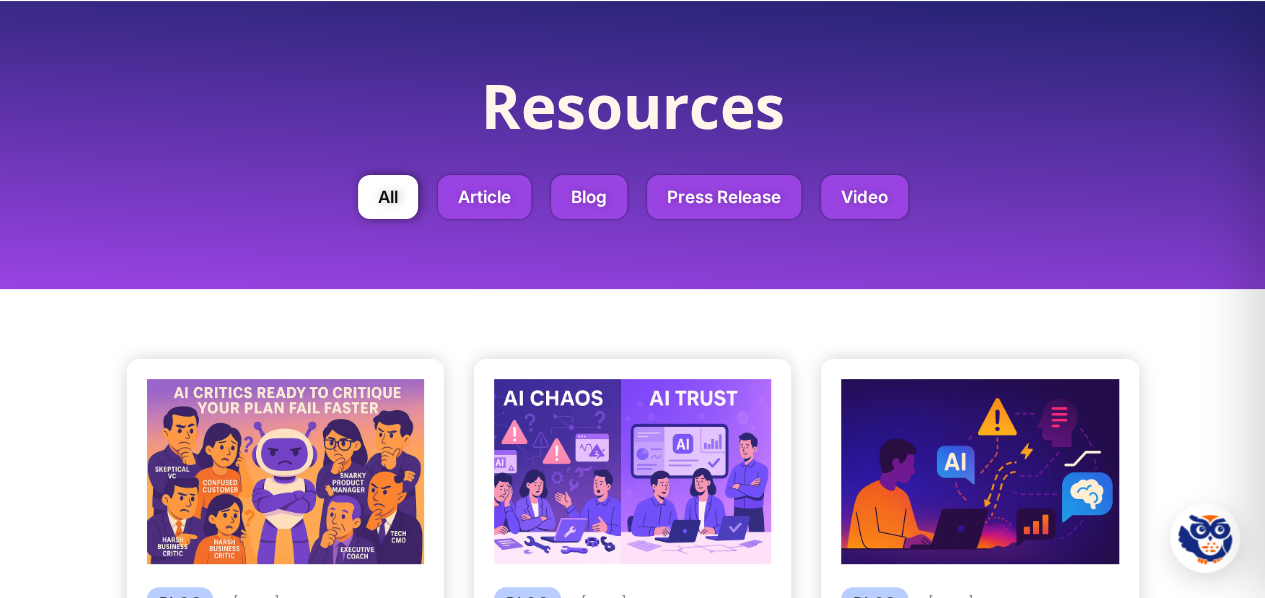 scroll, scrollTop: 0, scrollLeft: 0, axis: both 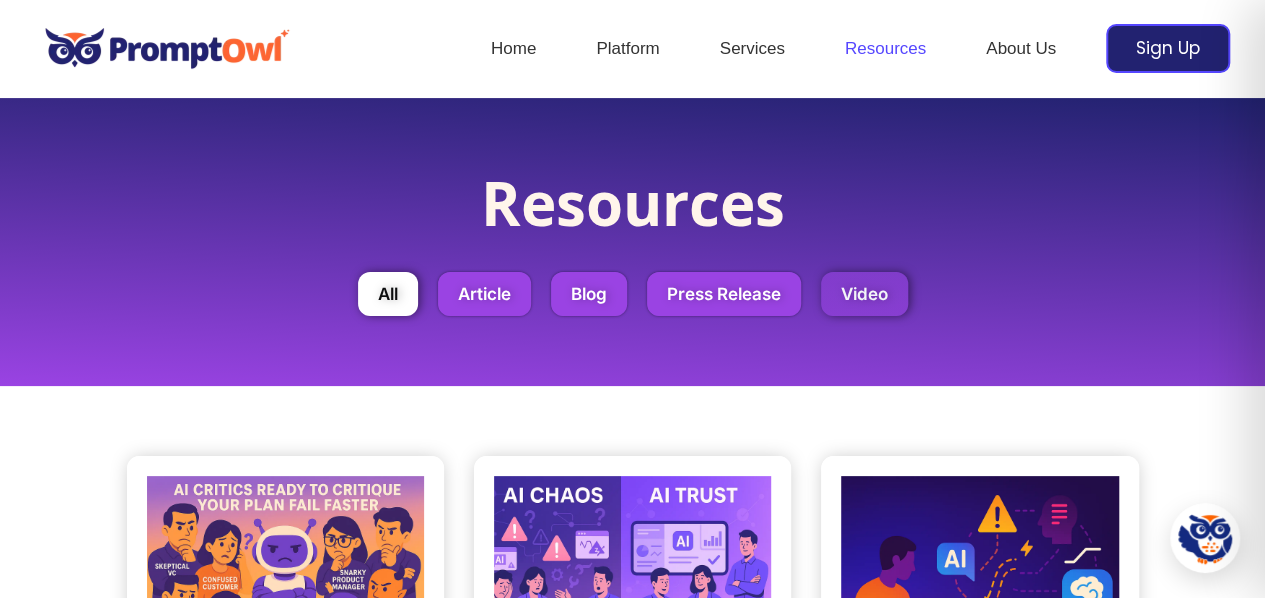 click on "Video" at bounding box center [864, 294] 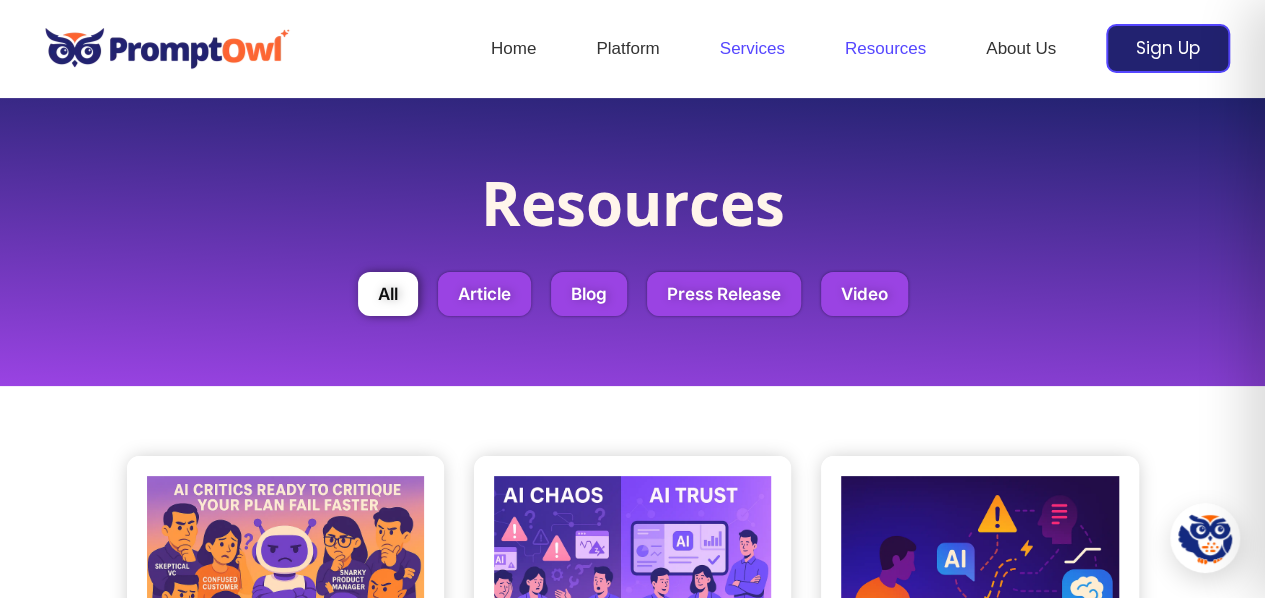 click on "Services" at bounding box center (752, 49) 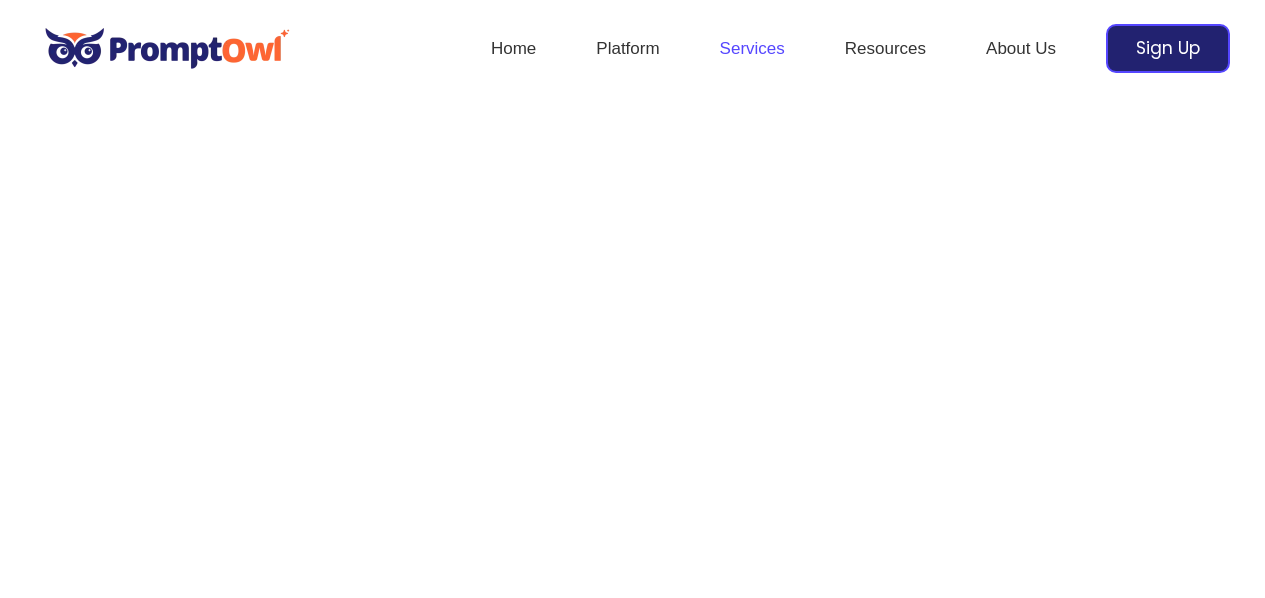 scroll, scrollTop: 0, scrollLeft: 0, axis: both 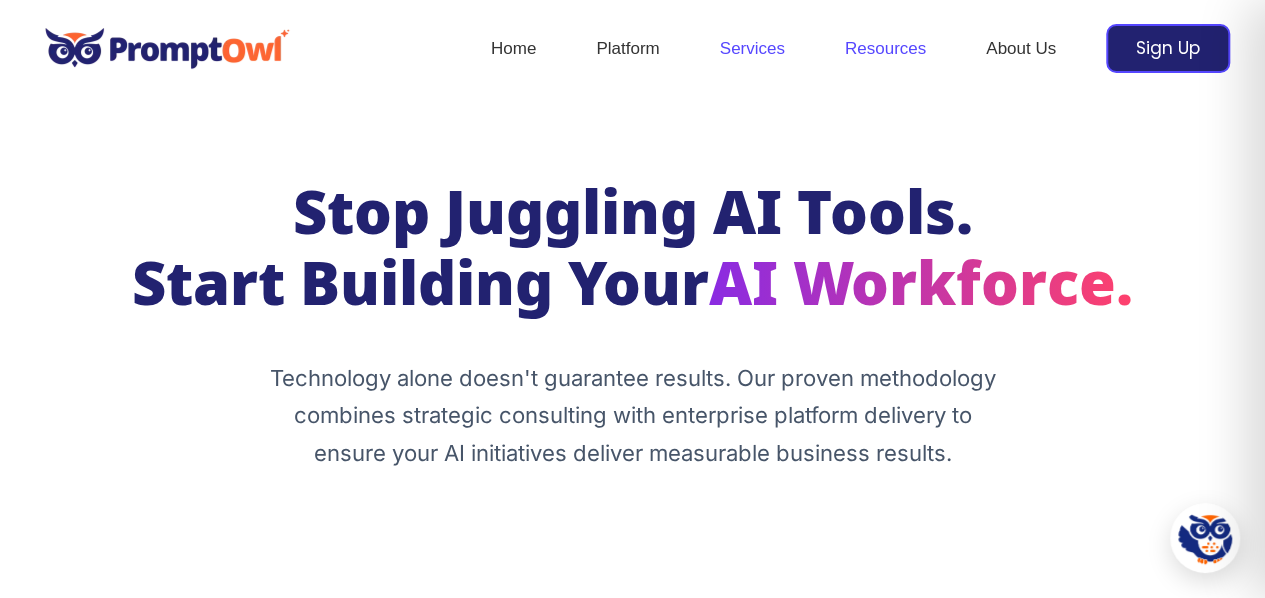 click on "Resources" at bounding box center (885, 49) 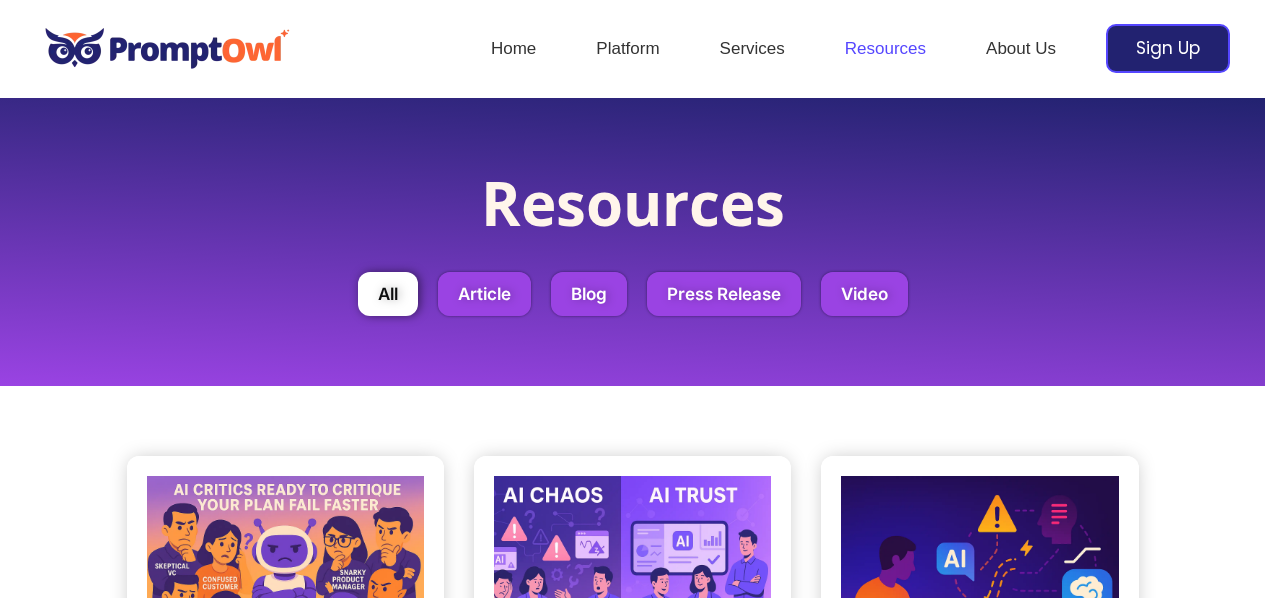 scroll, scrollTop: 0, scrollLeft: 0, axis: both 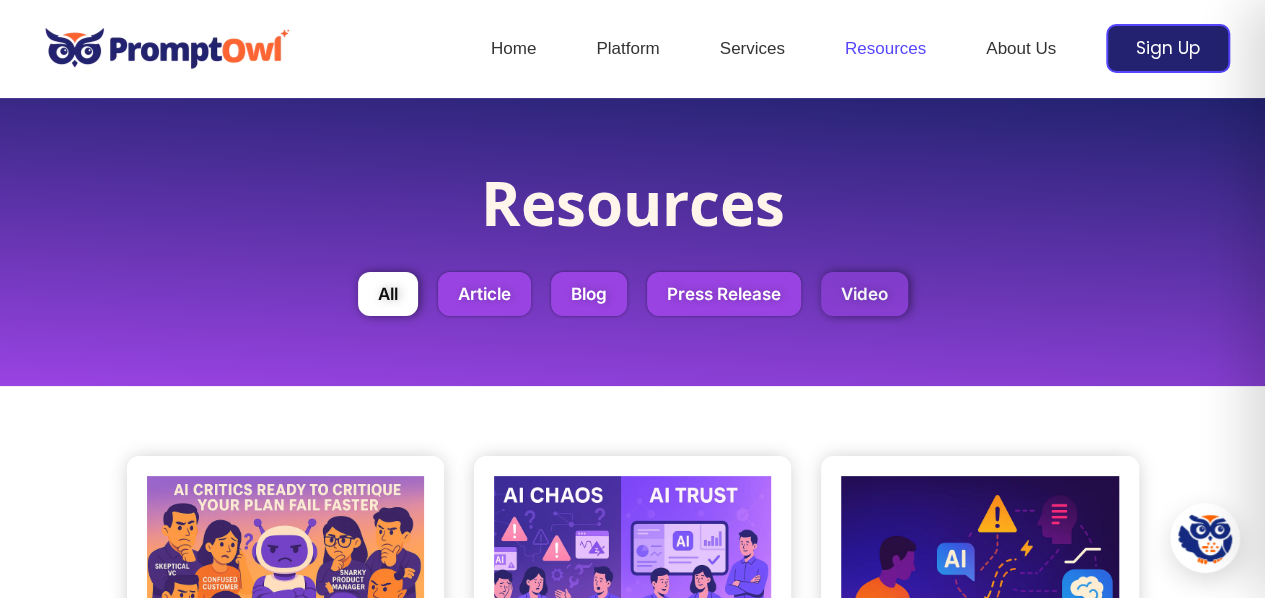 click on "Video" at bounding box center (864, 294) 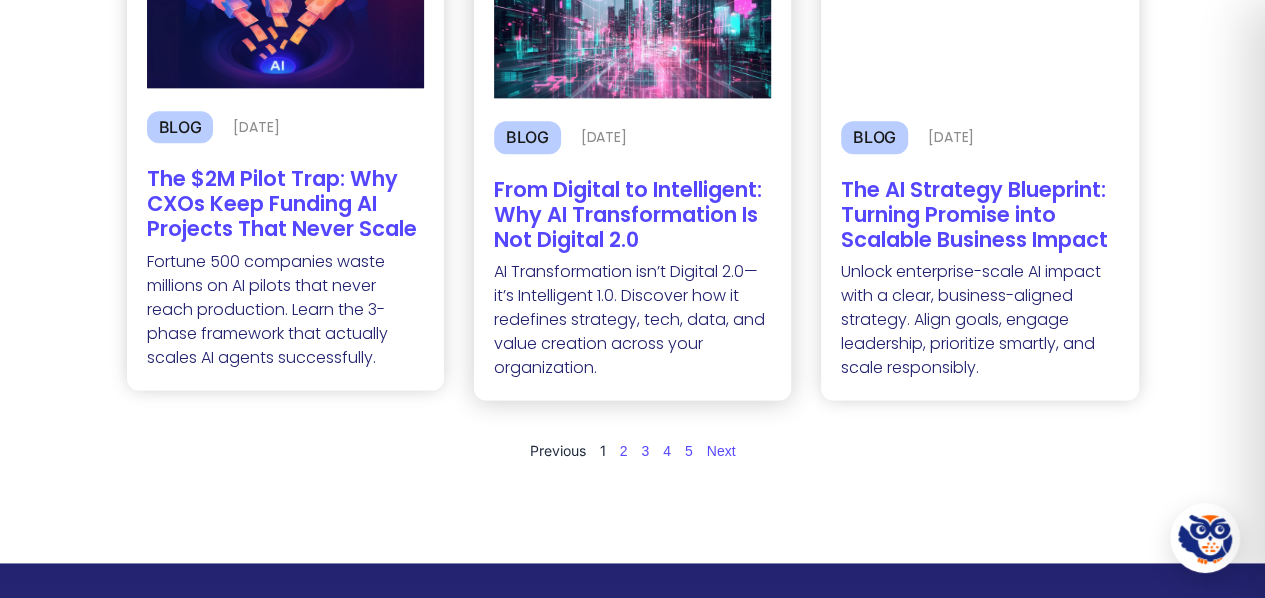 scroll, scrollTop: 1200, scrollLeft: 0, axis: vertical 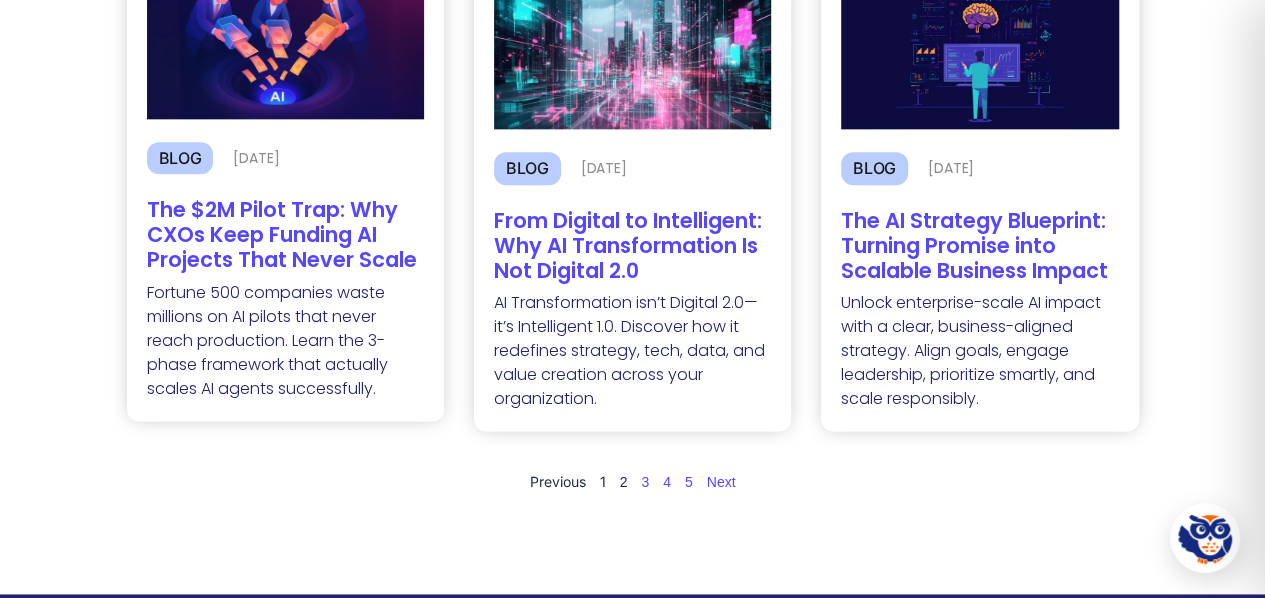 click on "Page 2" 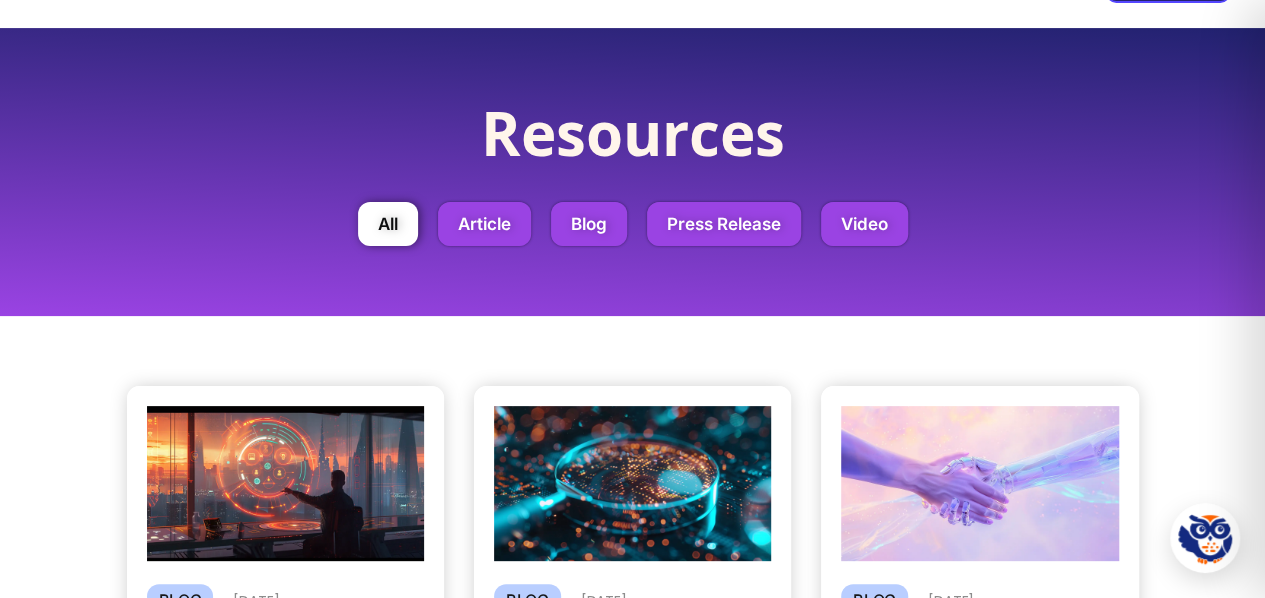 scroll, scrollTop: 0, scrollLeft: 0, axis: both 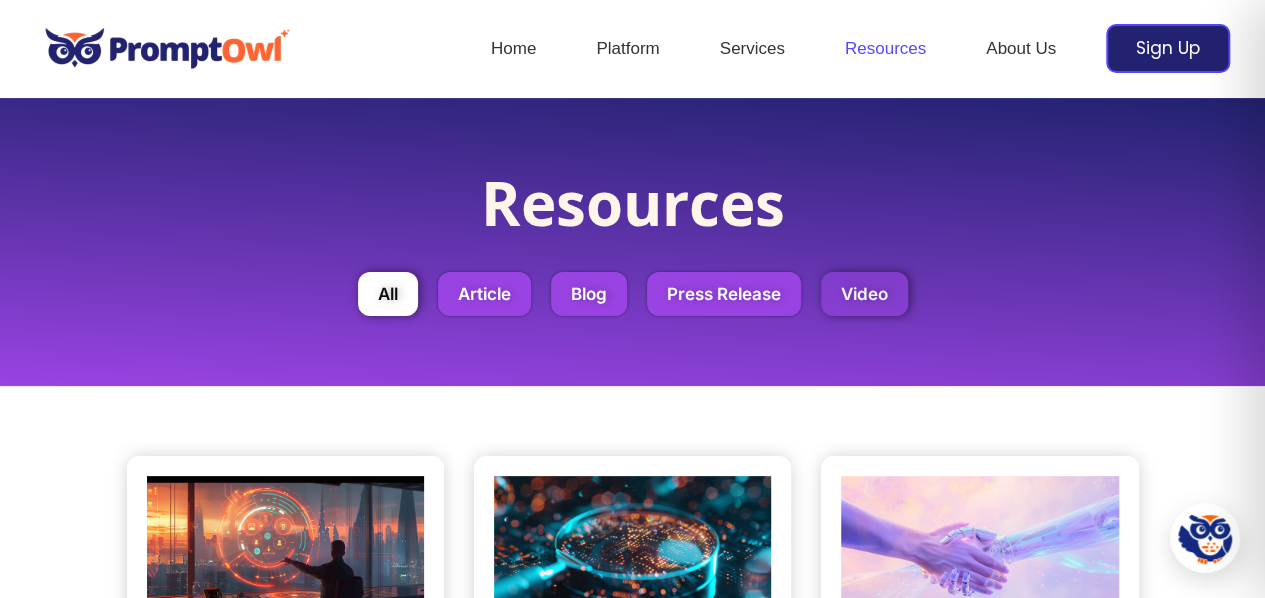click on "Video" at bounding box center [864, 294] 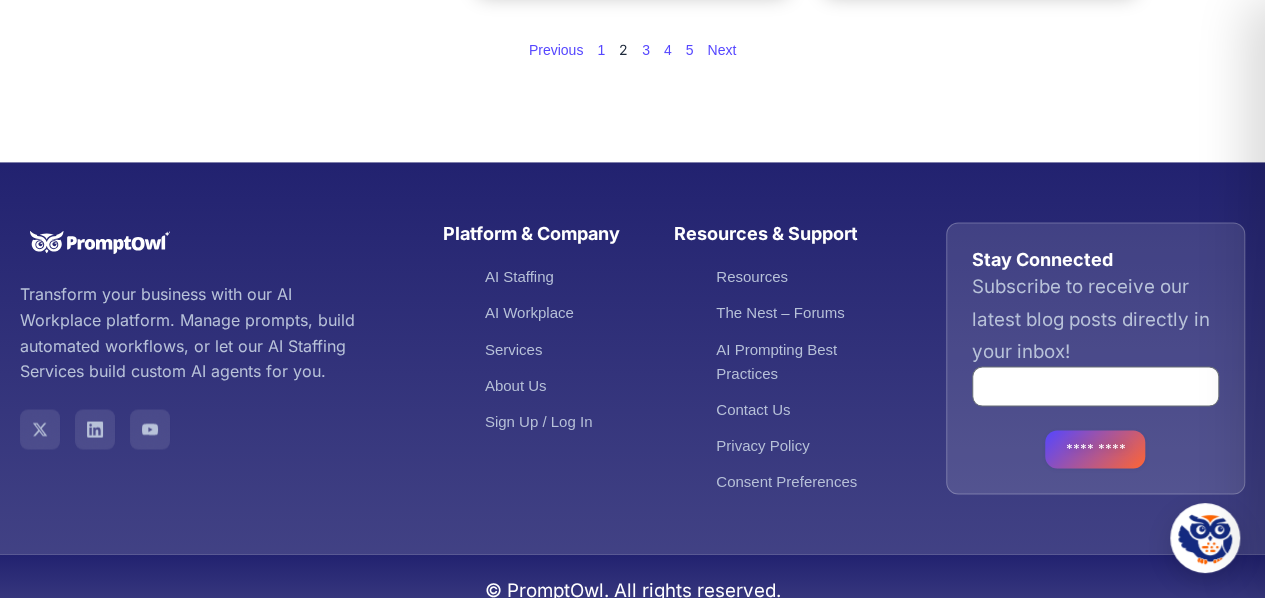 scroll, scrollTop: 1579, scrollLeft: 0, axis: vertical 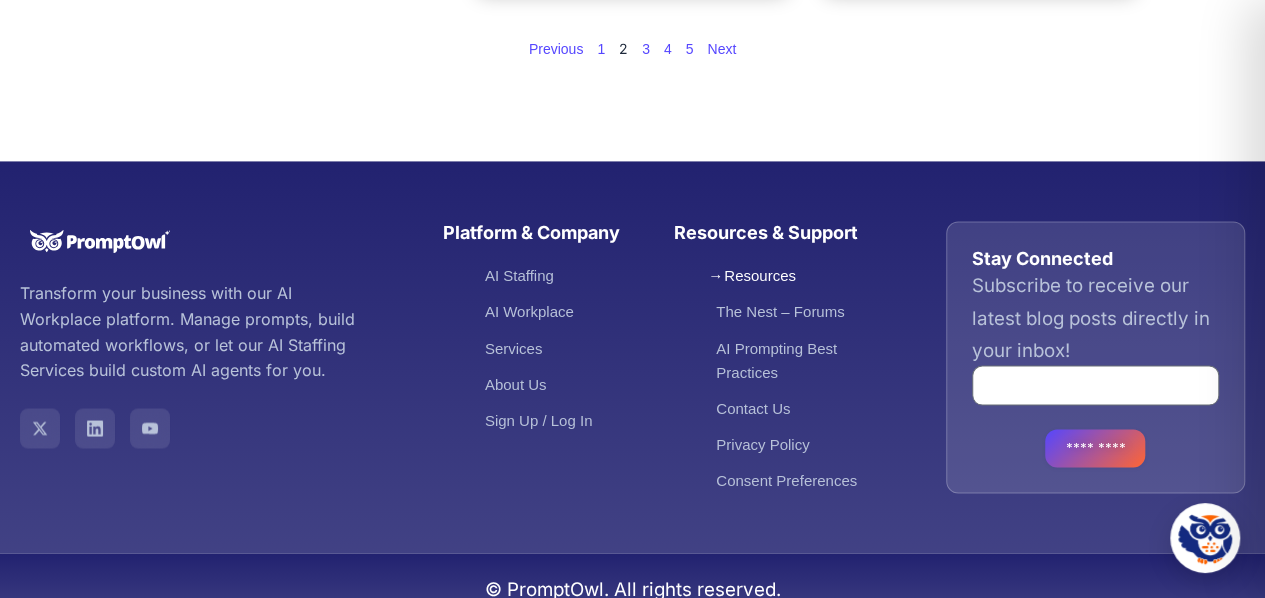 click on "Resources & Support Resources The Nest – Forums AI Prompting Best Practices Contact Us Privacy Policy Consent Preferences" at bounding box center (769, 367) 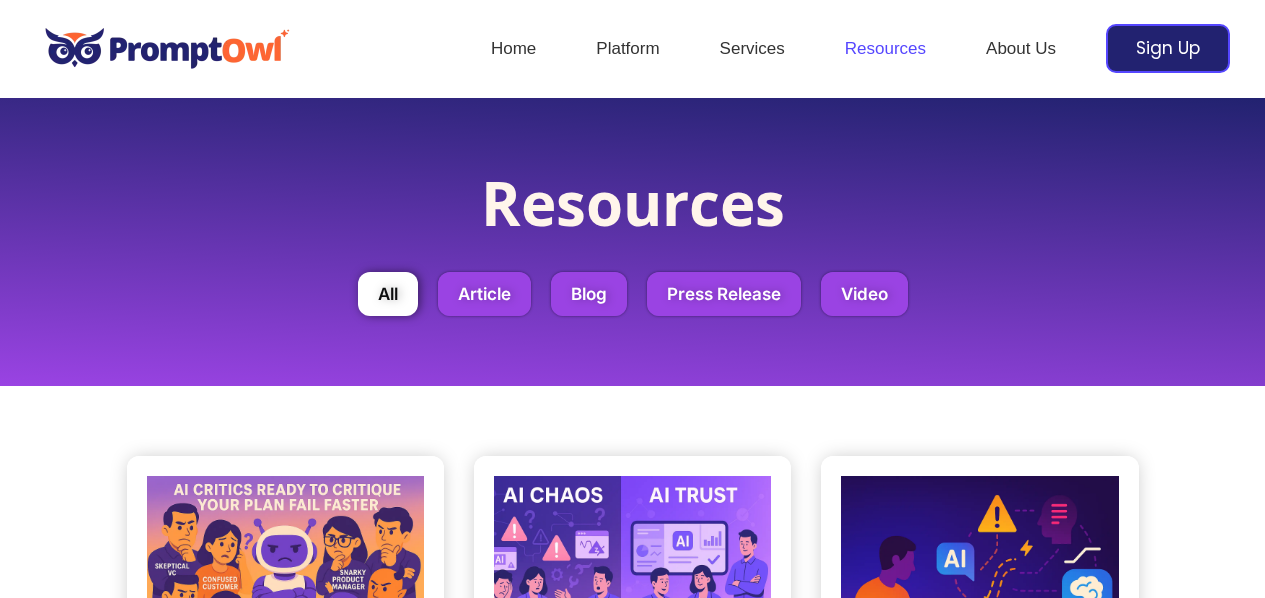 scroll, scrollTop: 0, scrollLeft: 0, axis: both 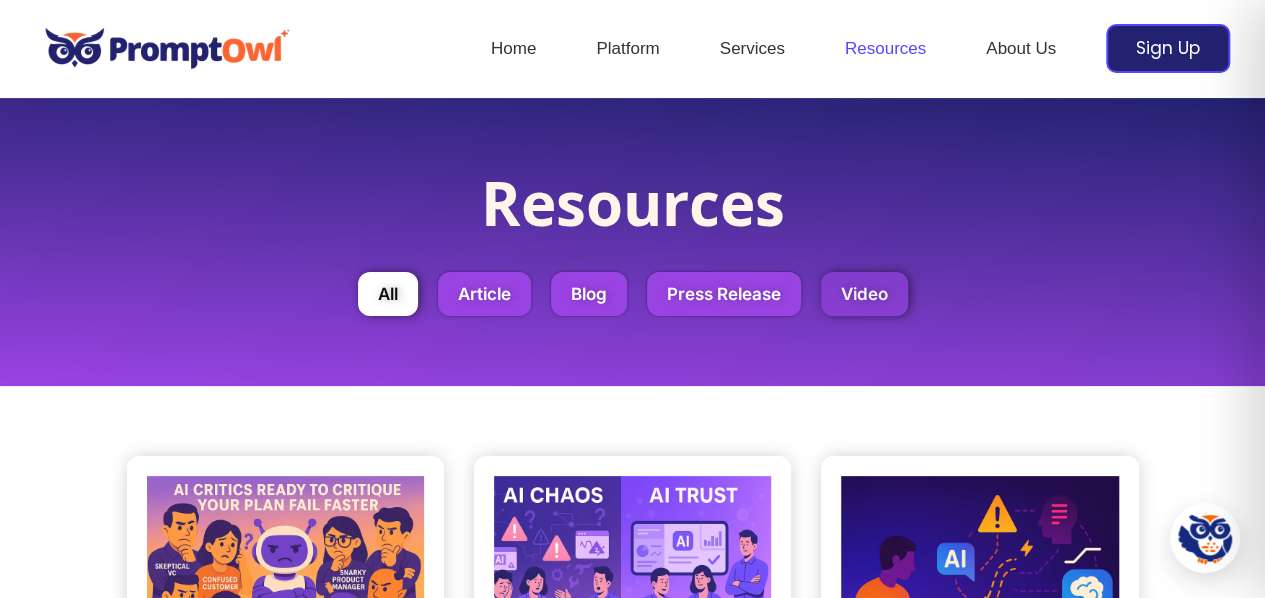 click on "Video" at bounding box center [864, 294] 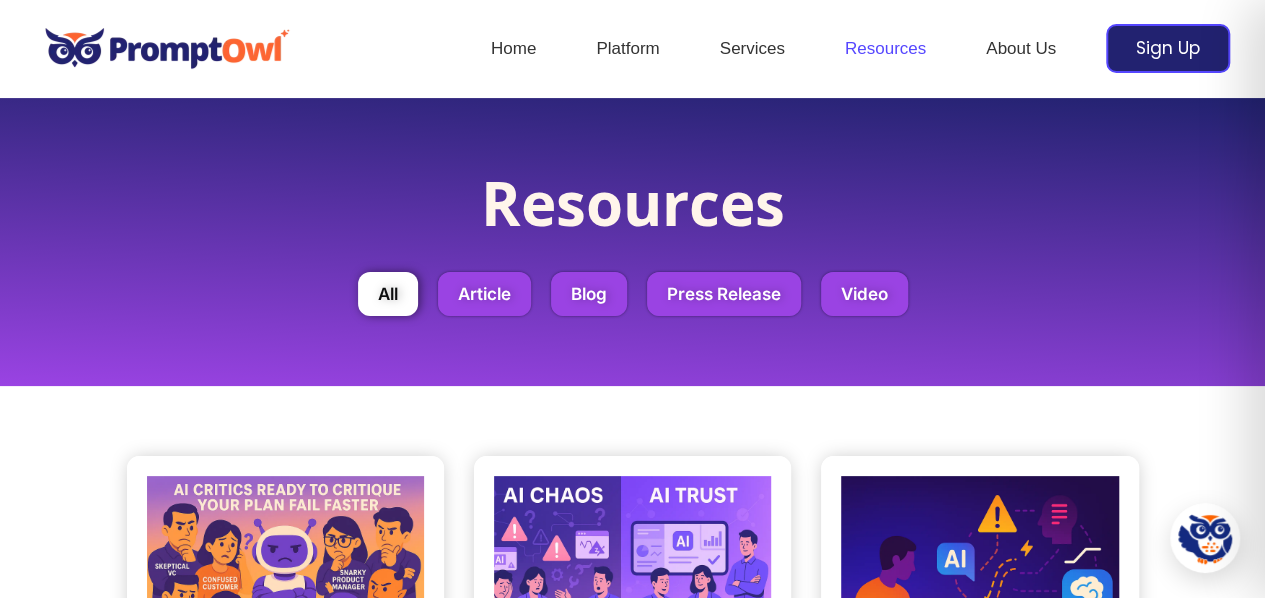 drag, startPoint x: 857, startPoint y: 287, endPoint x: 836, endPoint y: 345, distance: 61.68468 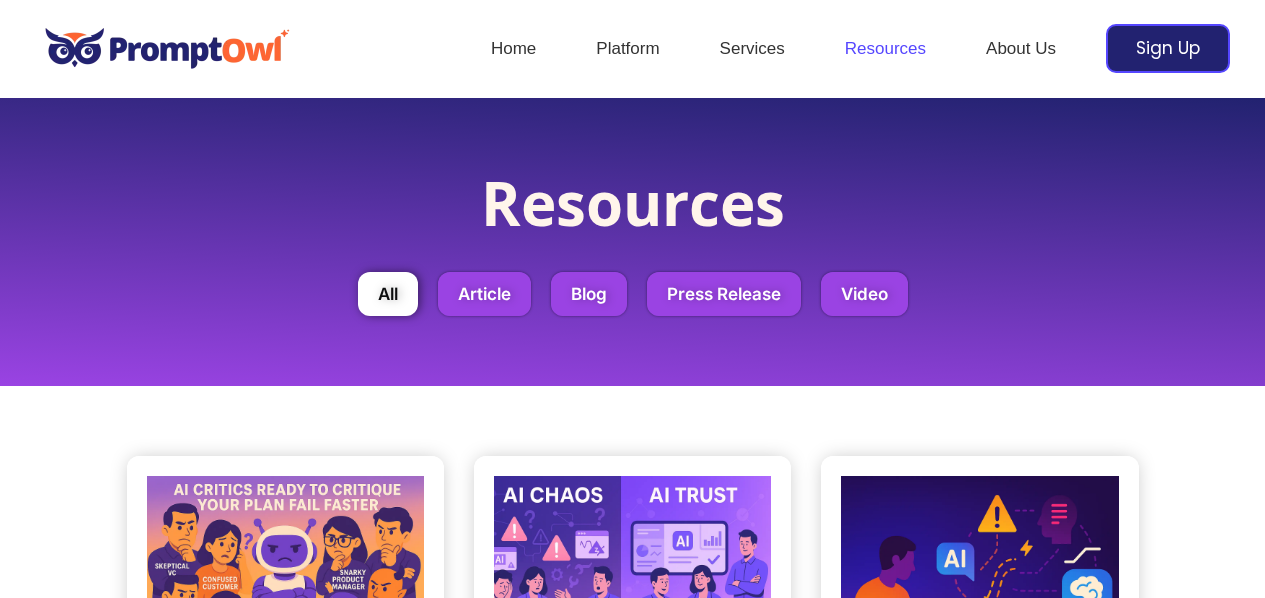 scroll, scrollTop: 0, scrollLeft: 0, axis: both 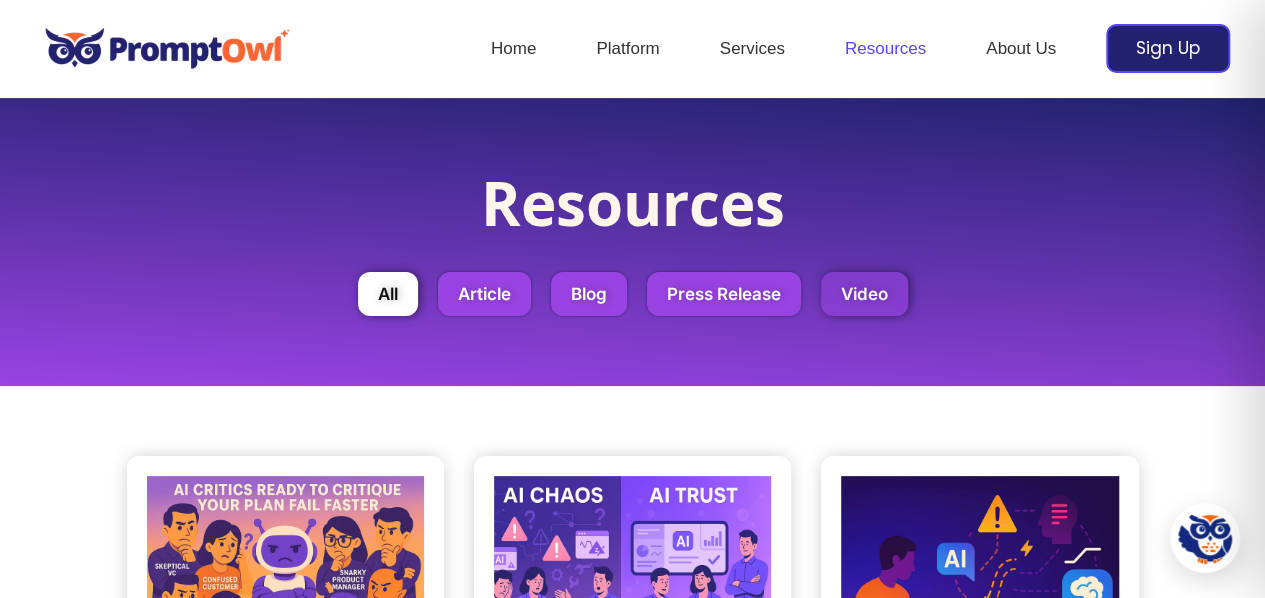 click on "Video" at bounding box center [864, 294] 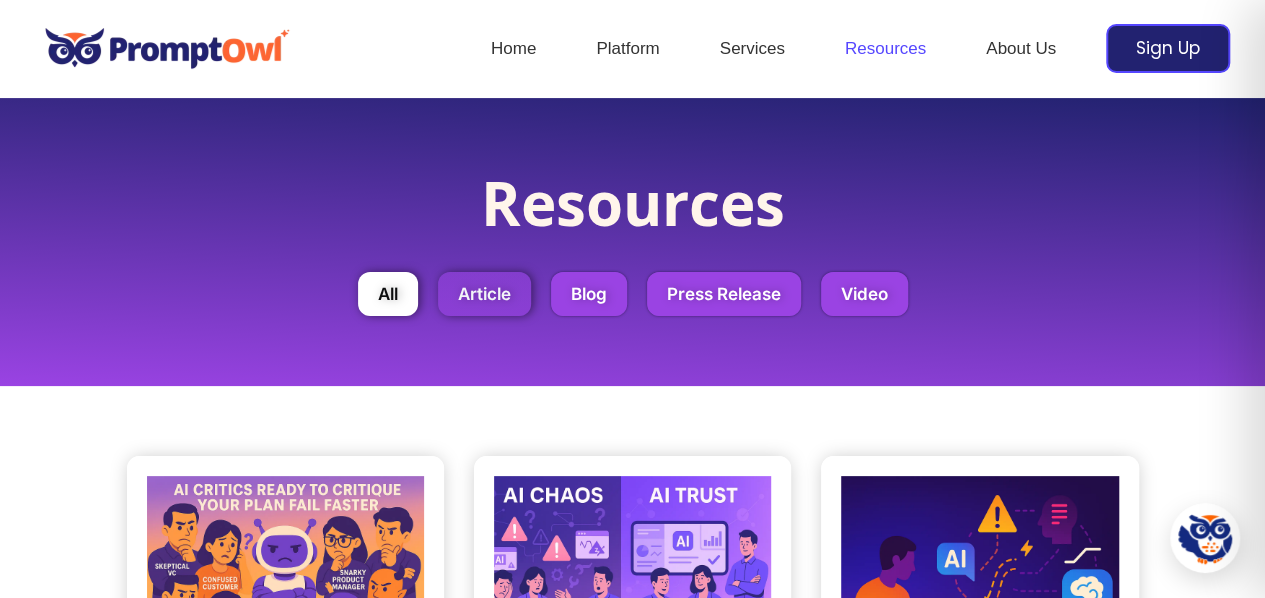 click on "Article" at bounding box center [484, 294] 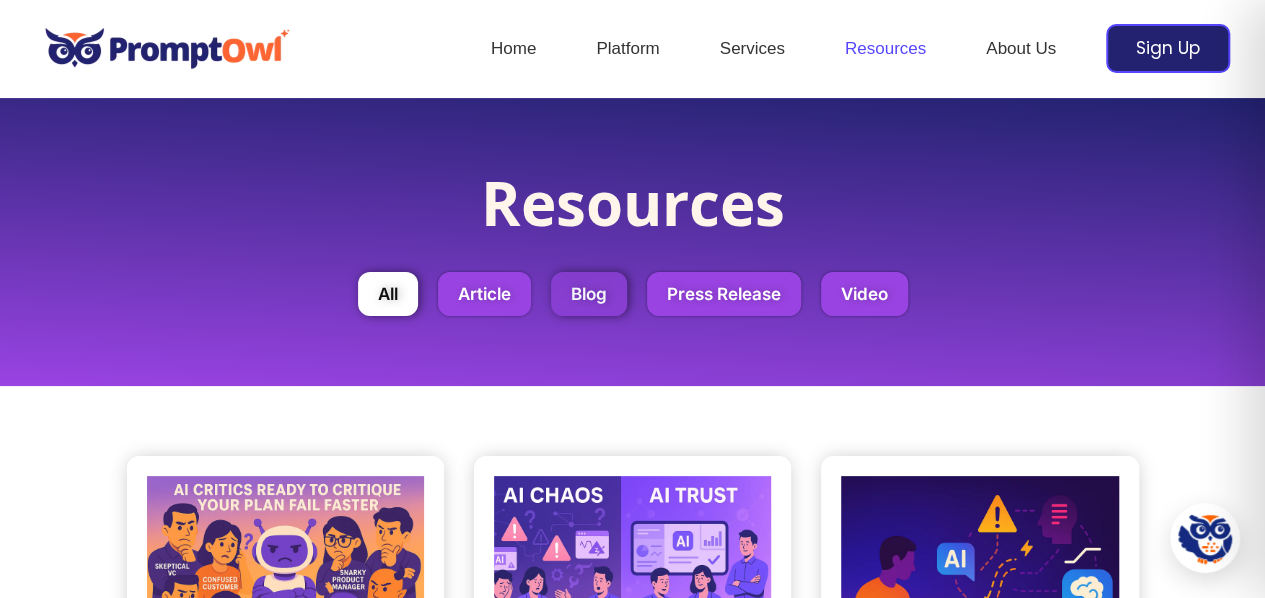 click on "Blog" at bounding box center (589, 294) 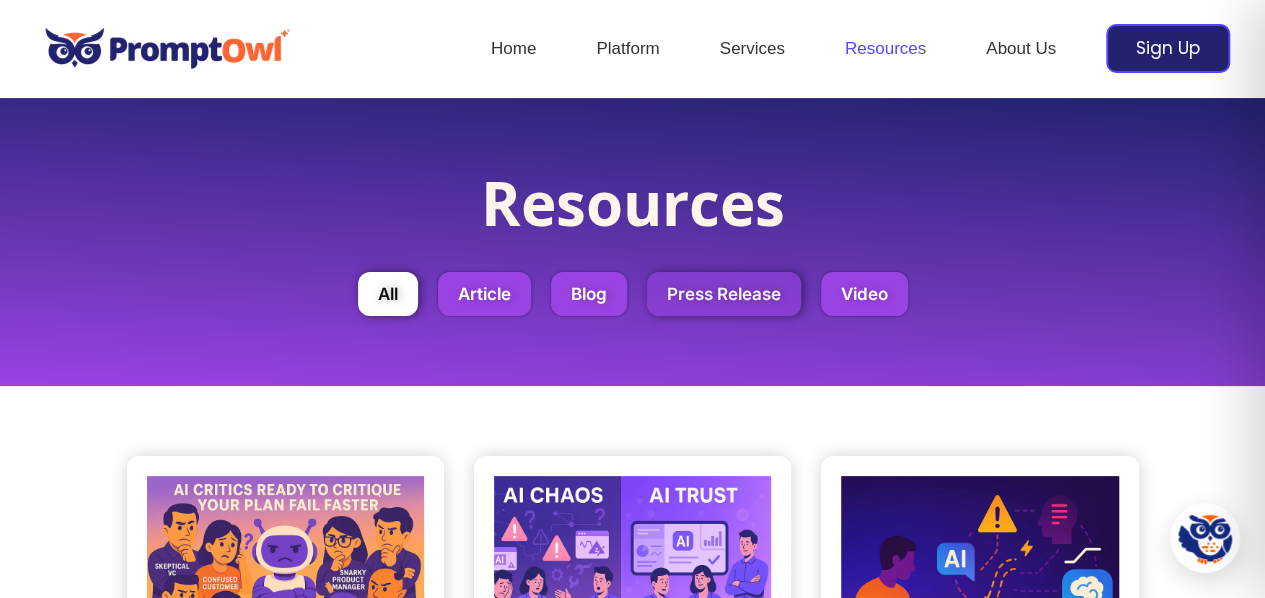 click on "Press Release" at bounding box center (724, 294) 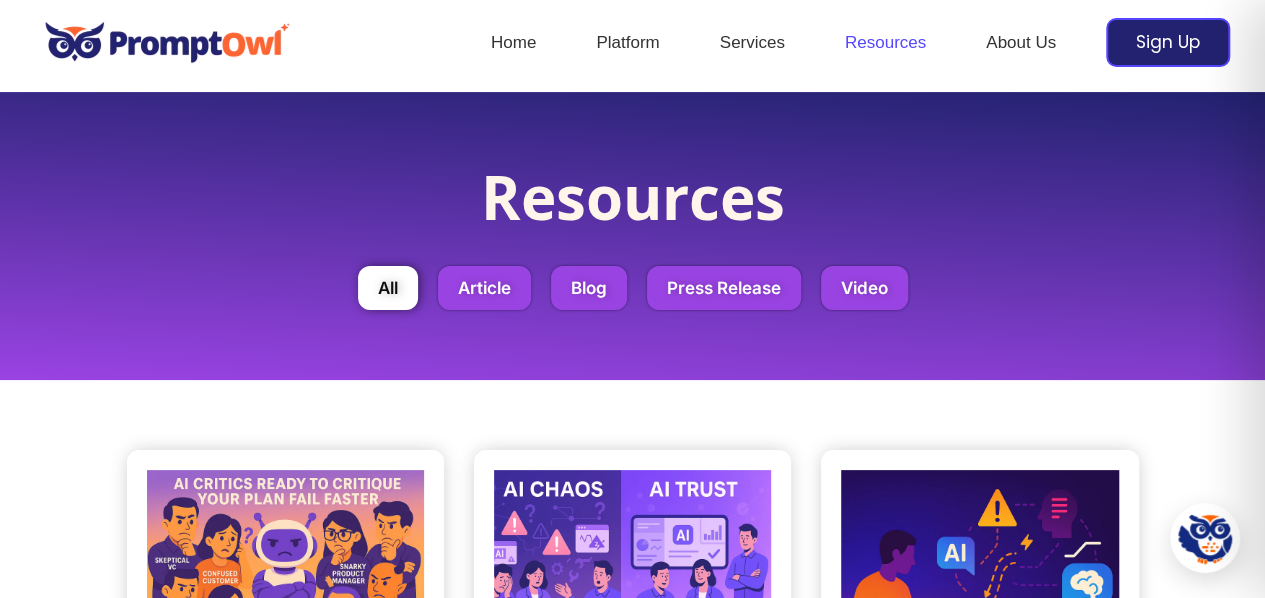 scroll, scrollTop: 0, scrollLeft: 0, axis: both 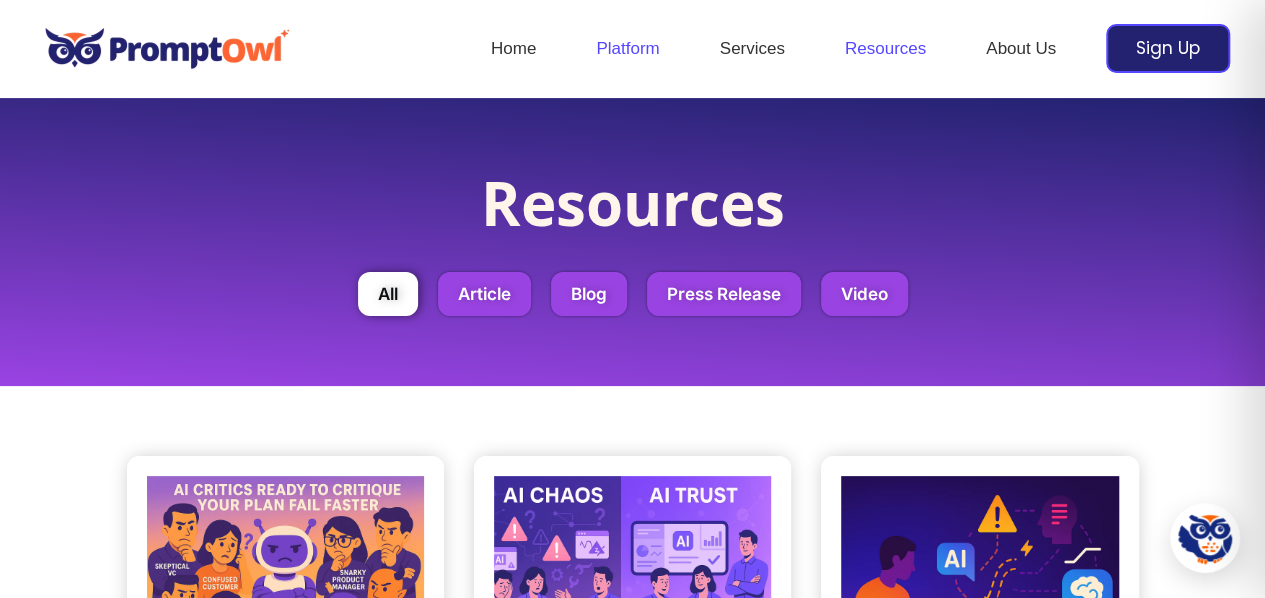 click on "Platform" at bounding box center [627, 49] 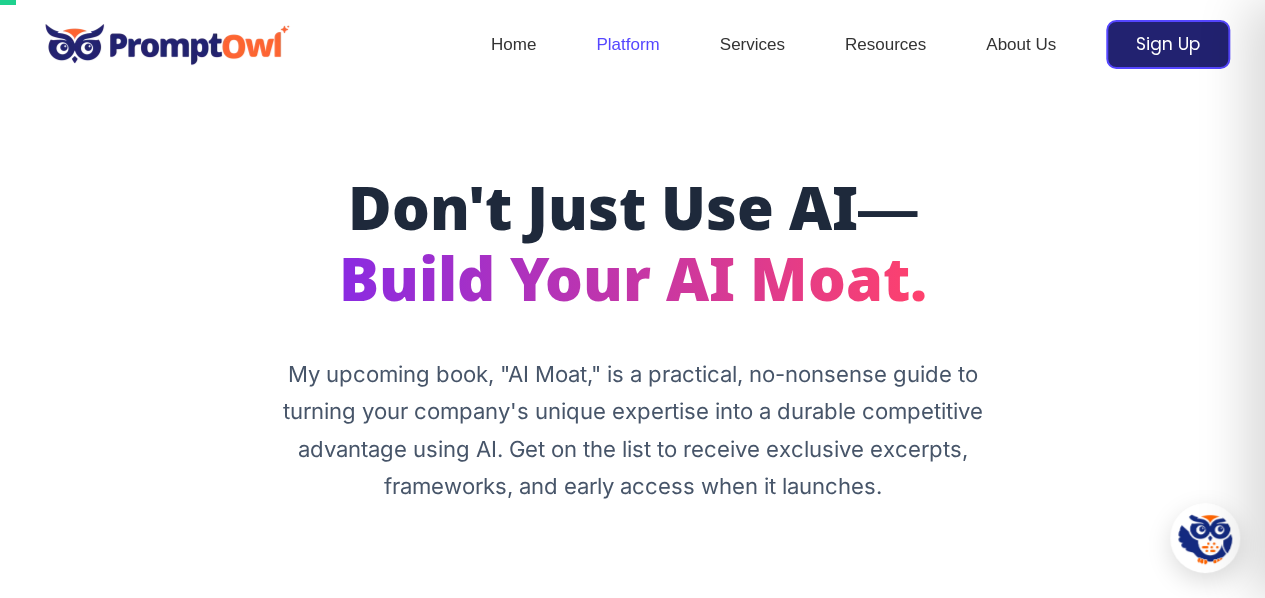 scroll, scrollTop: 0, scrollLeft: 0, axis: both 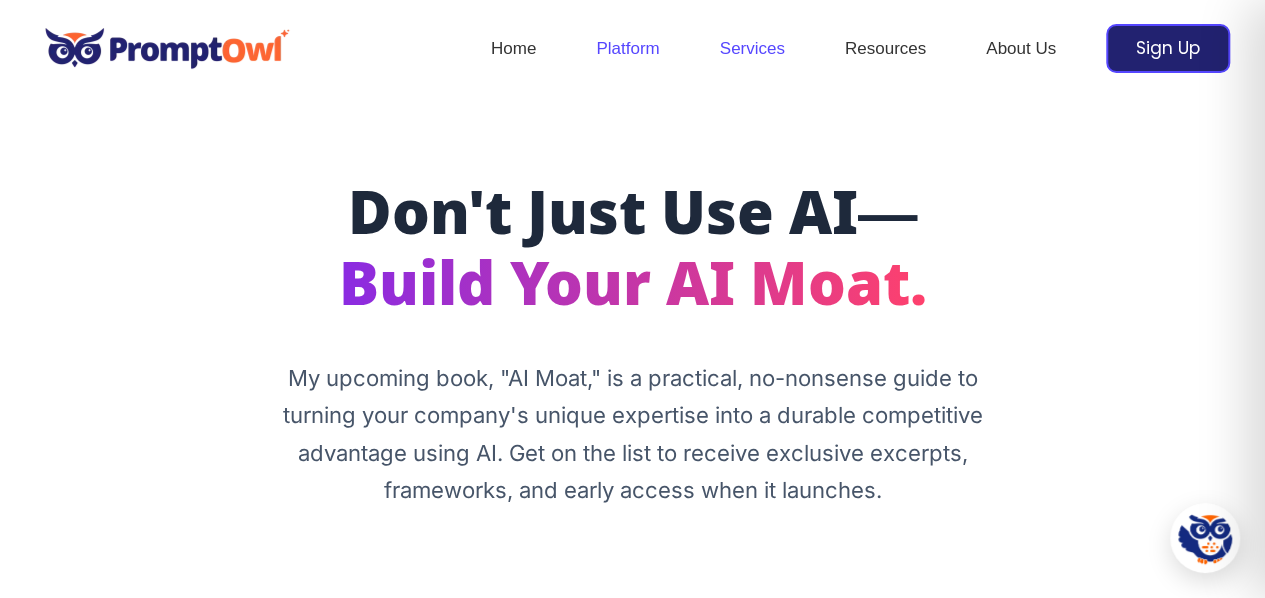 click on "Services" at bounding box center [752, 49] 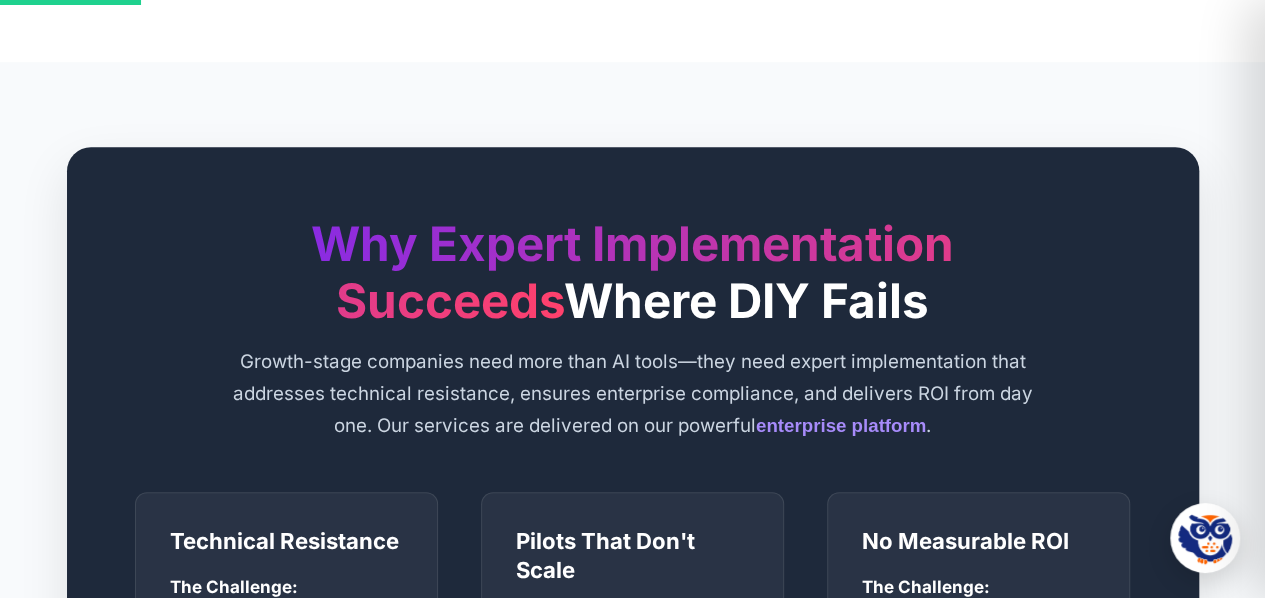 scroll, scrollTop: 0, scrollLeft: 0, axis: both 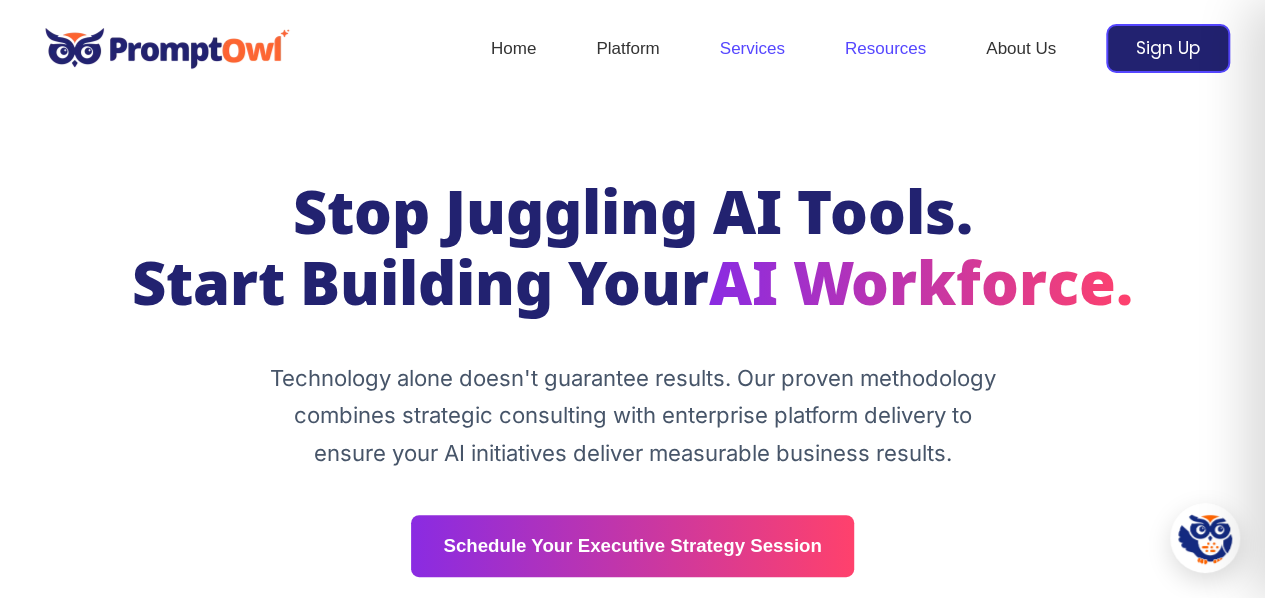 click on "Resources" at bounding box center (885, 49) 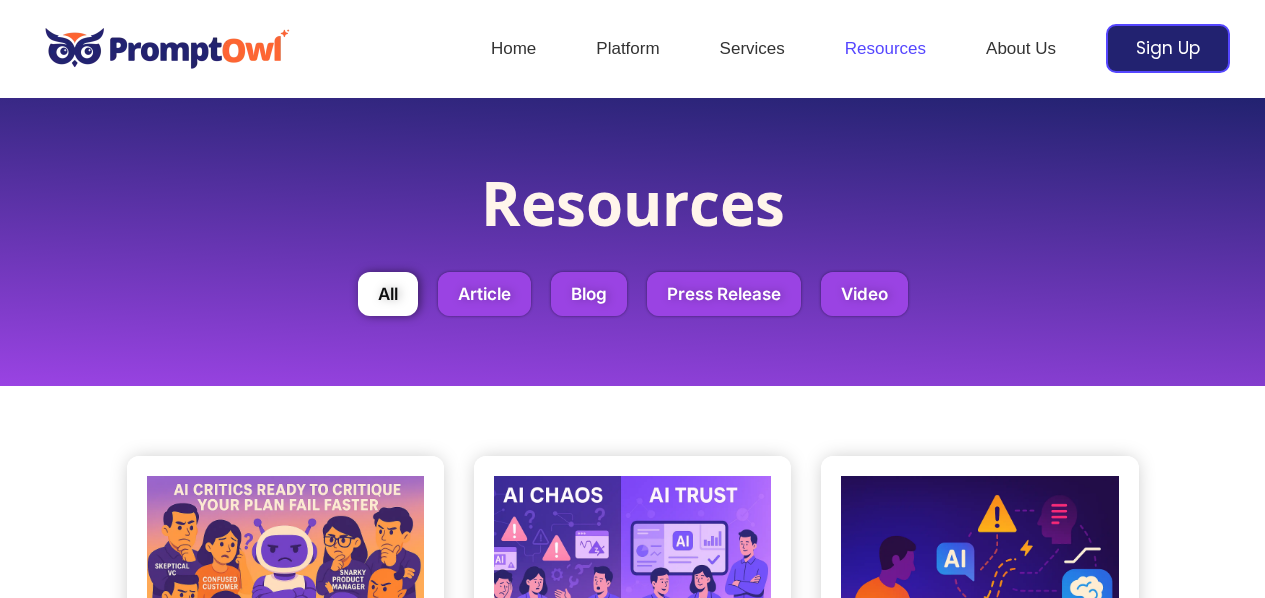 scroll, scrollTop: 0, scrollLeft: 0, axis: both 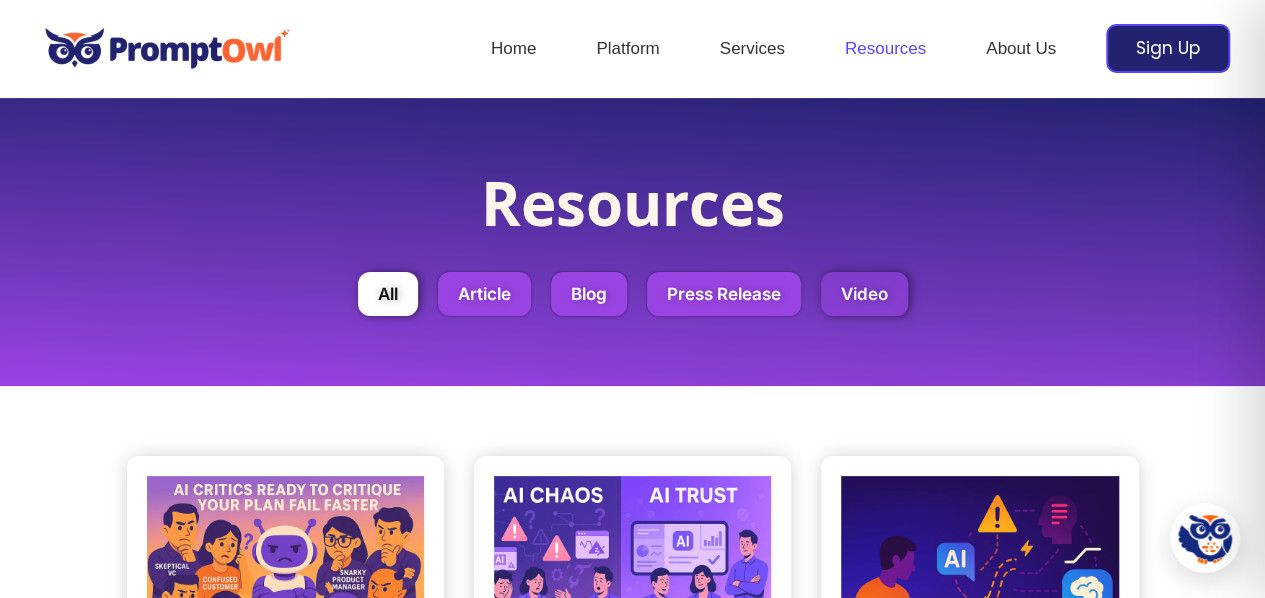 click on "Video" at bounding box center [864, 294] 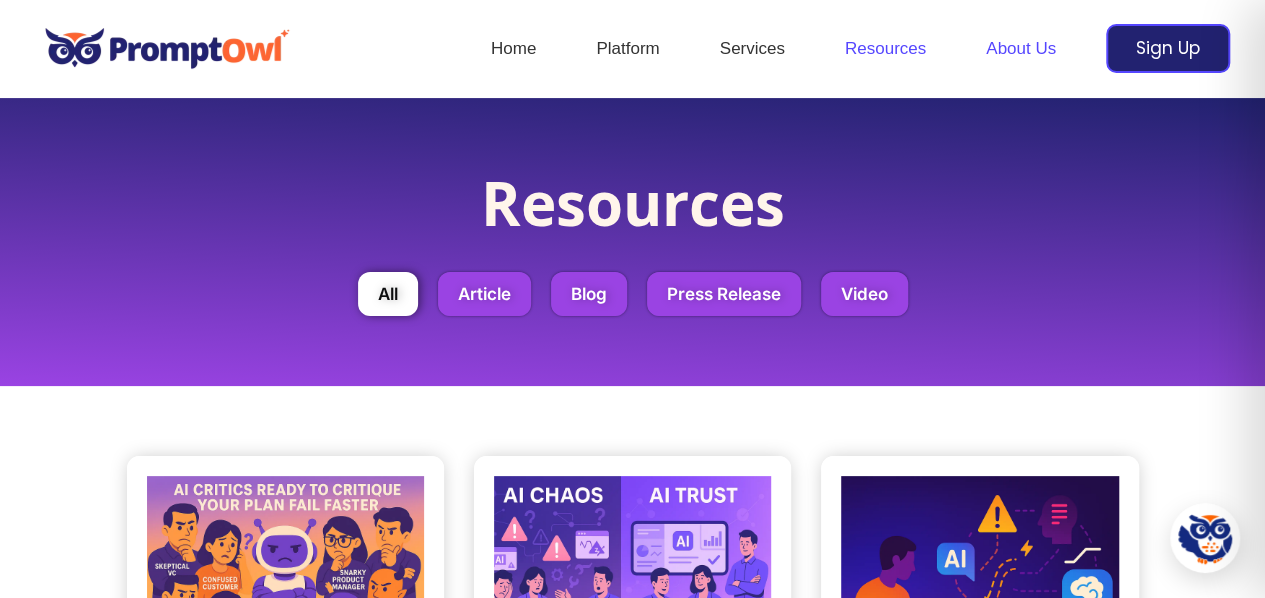 click on "About Us" at bounding box center [1021, 49] 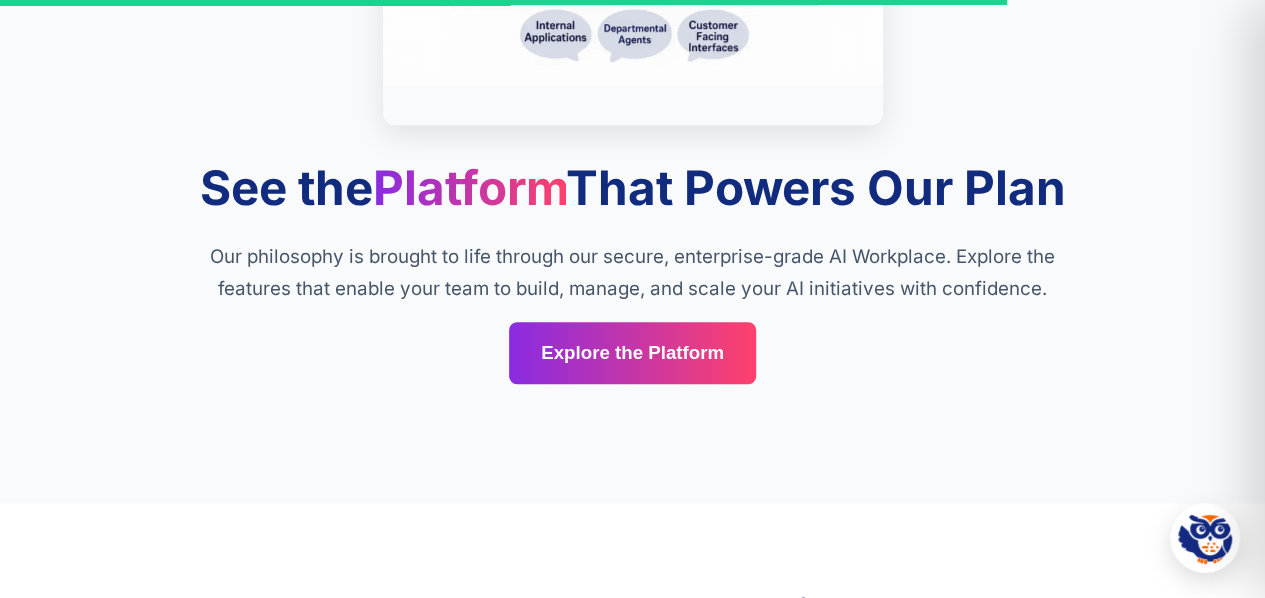scroll, scrollTop: 4600, scrollLeft: 0, axis: vertical 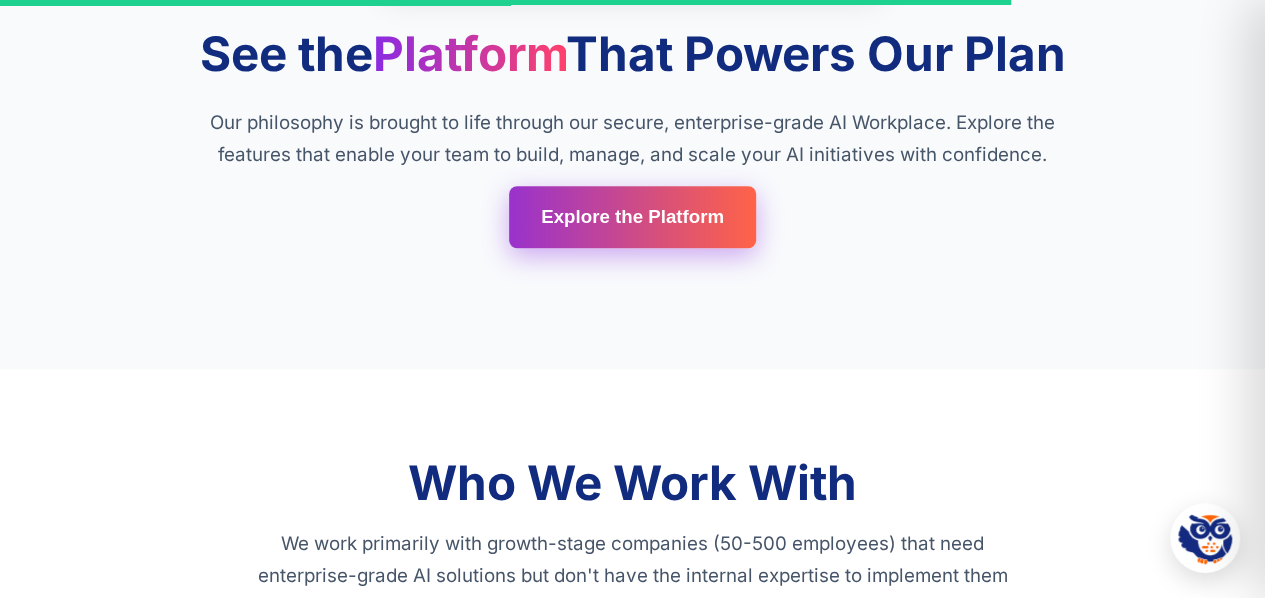 click on "Explore the Platform" at bounding box center [632, 217] 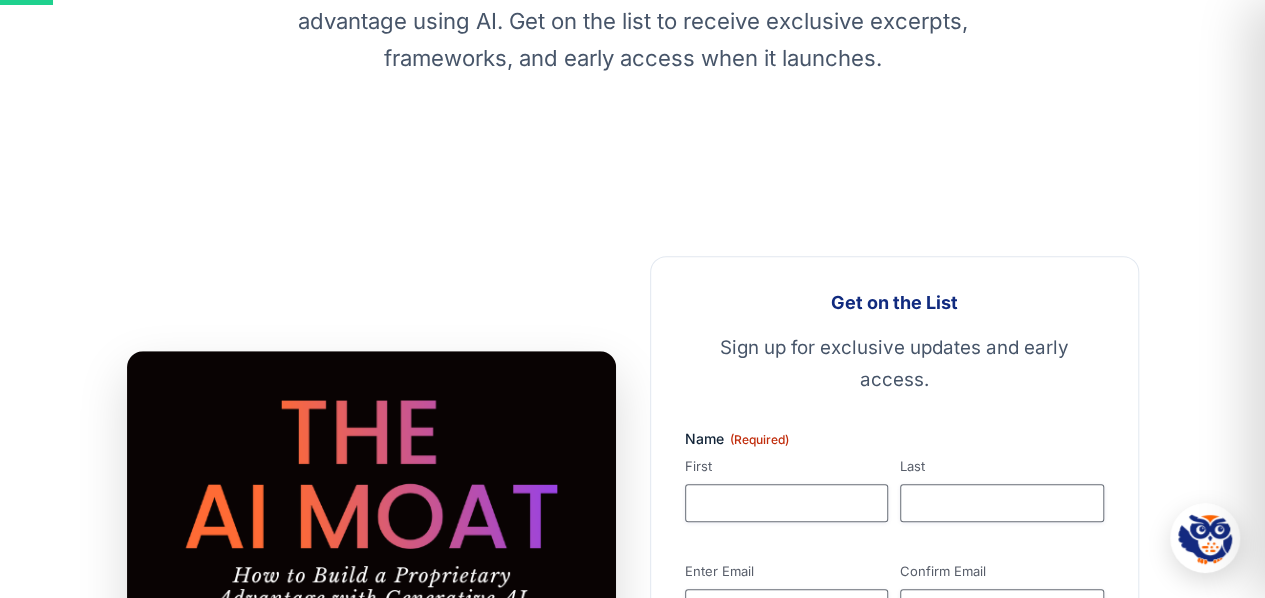 scroll, scrollTop: 0, scrollLeft: 0, axis: both 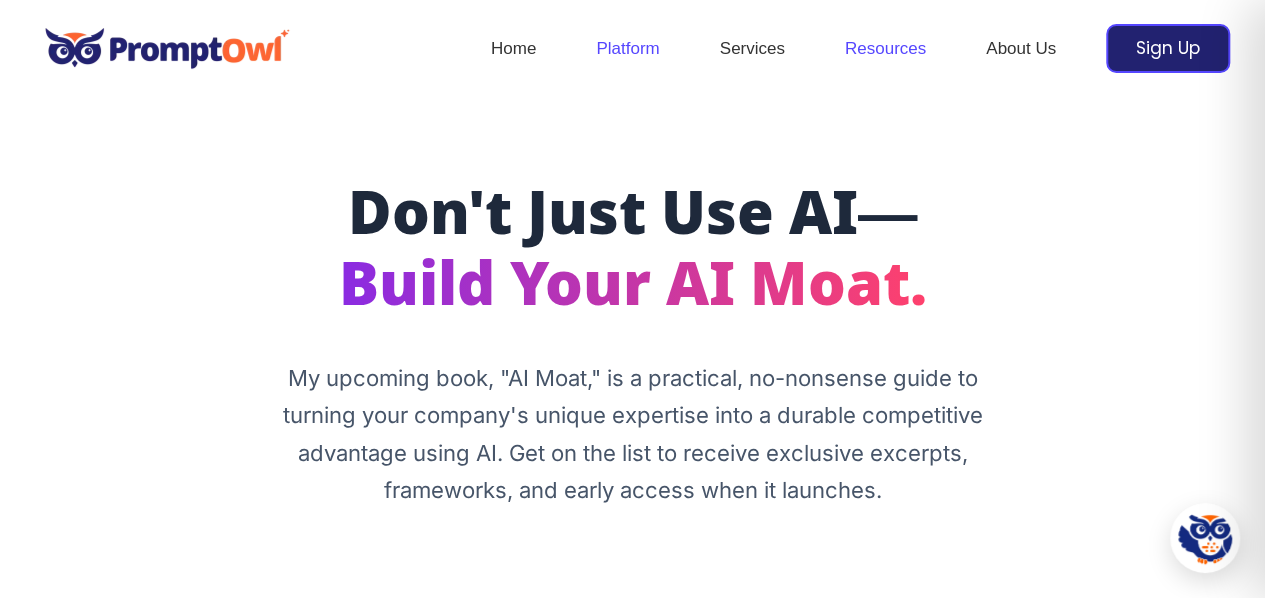 click on "Resources" at bounding box center [885, 49] 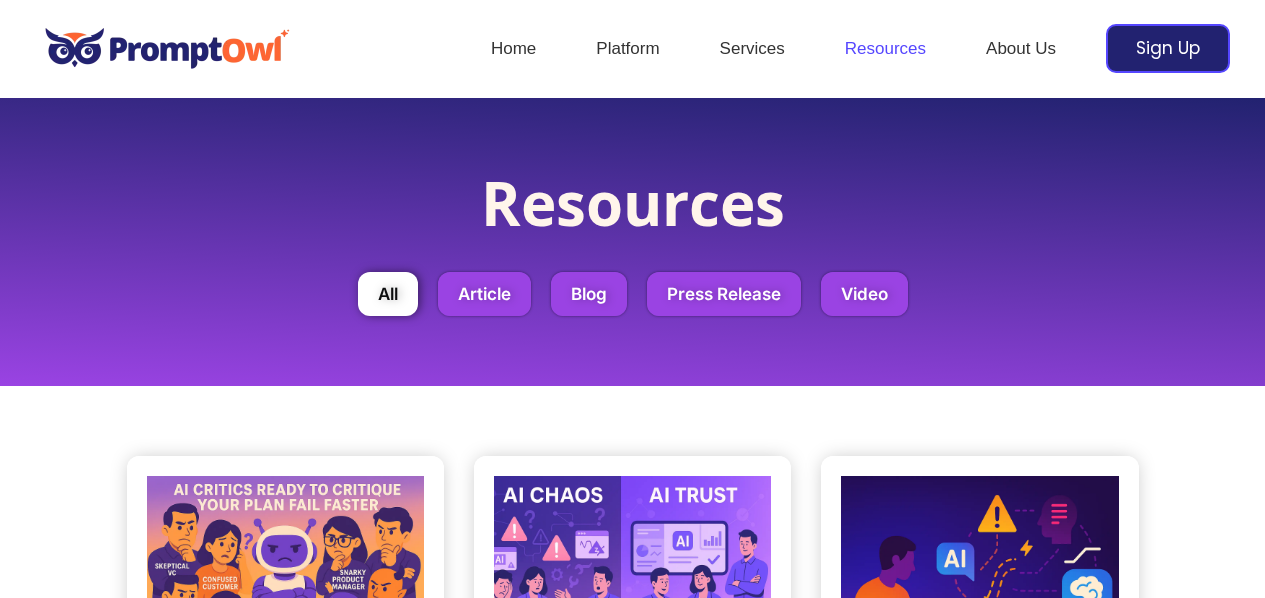 scroll, scrollTop: 0, scrollLeft: 0, axis: both 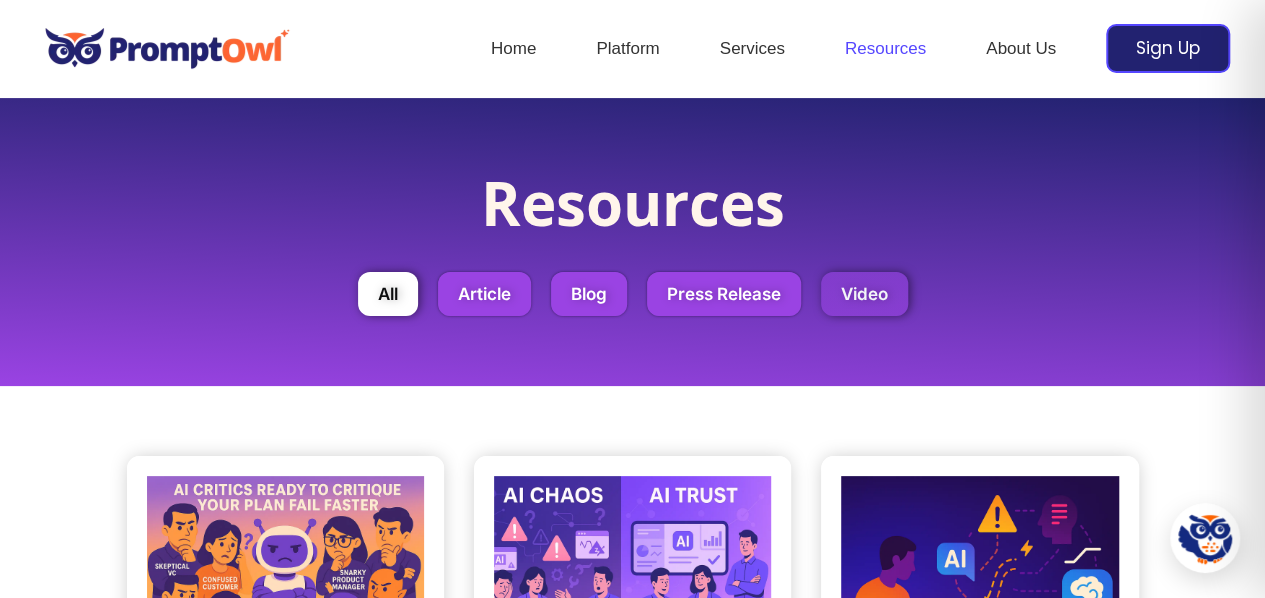click on "Video" at bounding box center [864, 294] 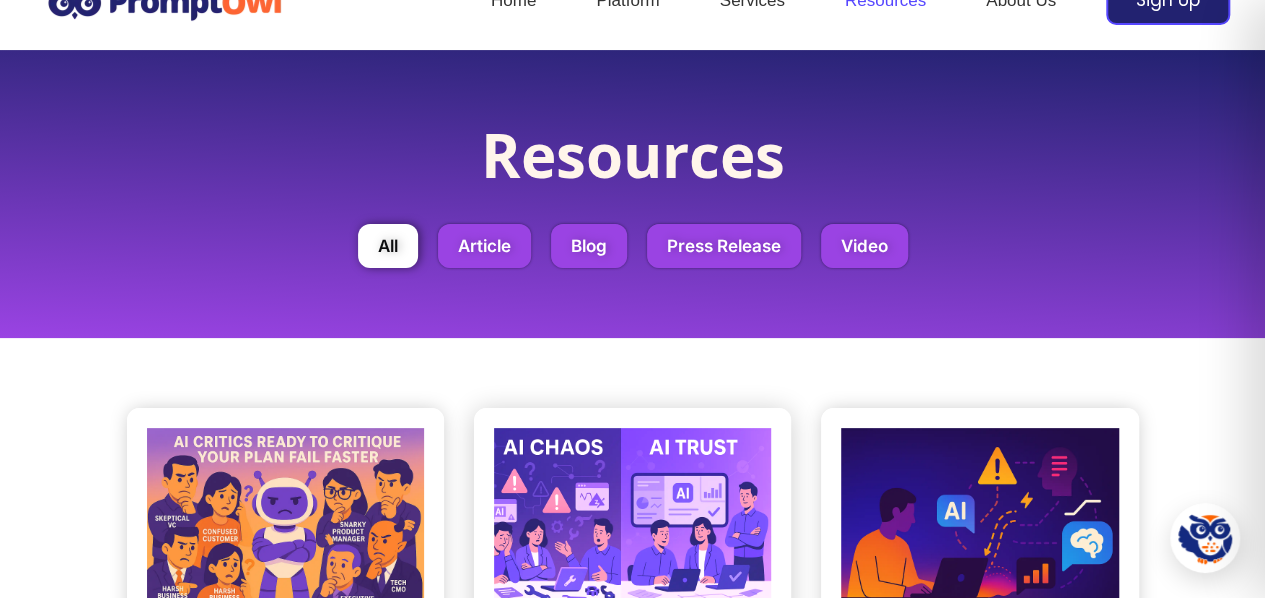 scroll, scrollTop: 0, scrollLeft: 0, axis: both 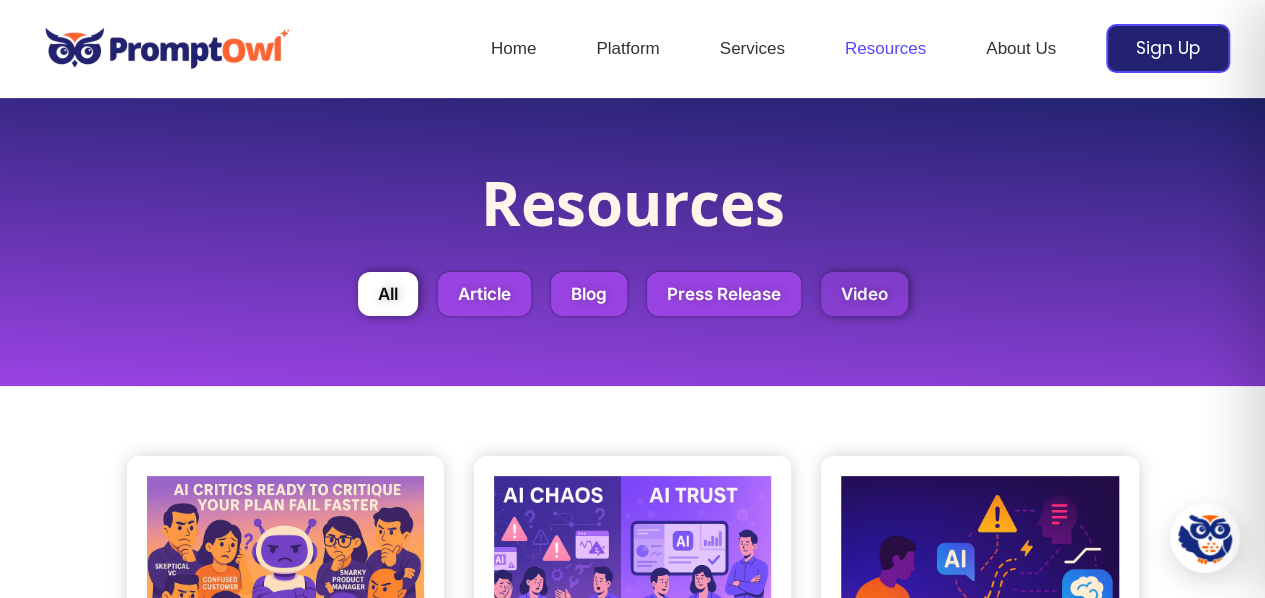 click on "Video" at bounding box center [864, 294] 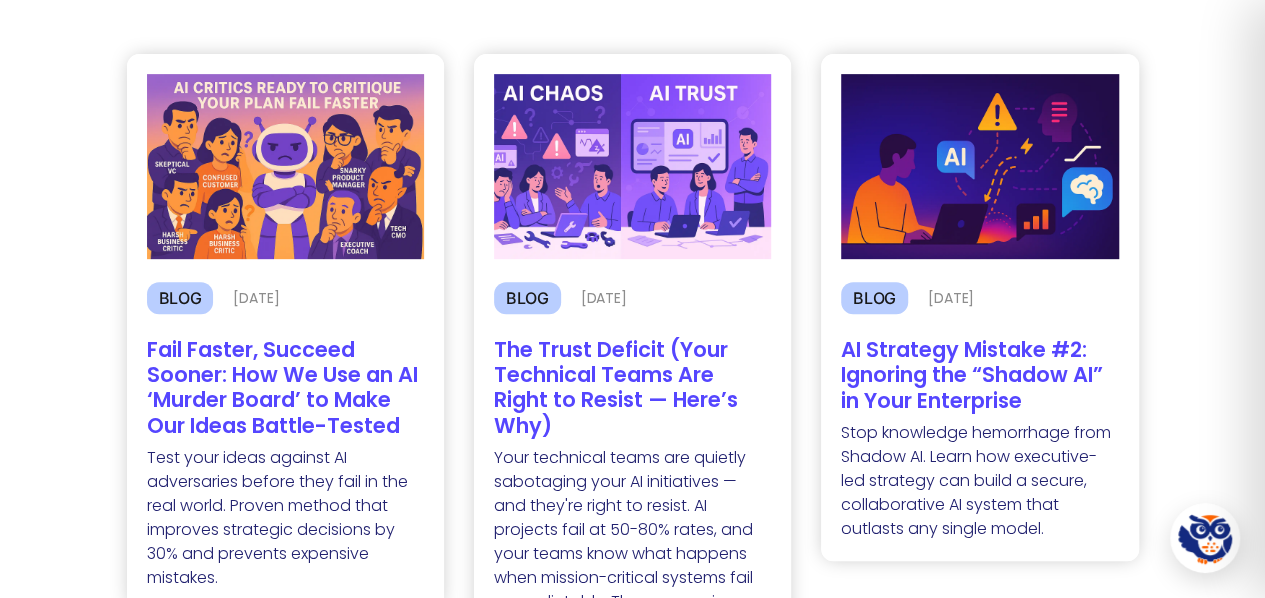 scroll, scrollTop: 0, scrollLeft: 0, axis: both 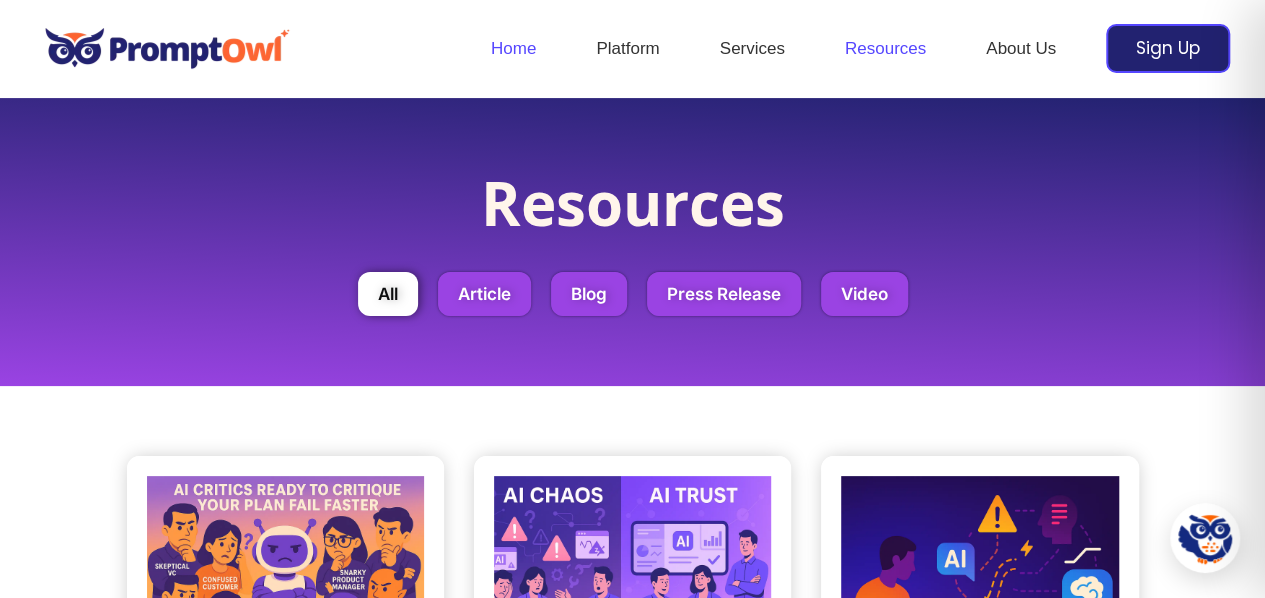 click on "Home" at bounding box center [513, 49] 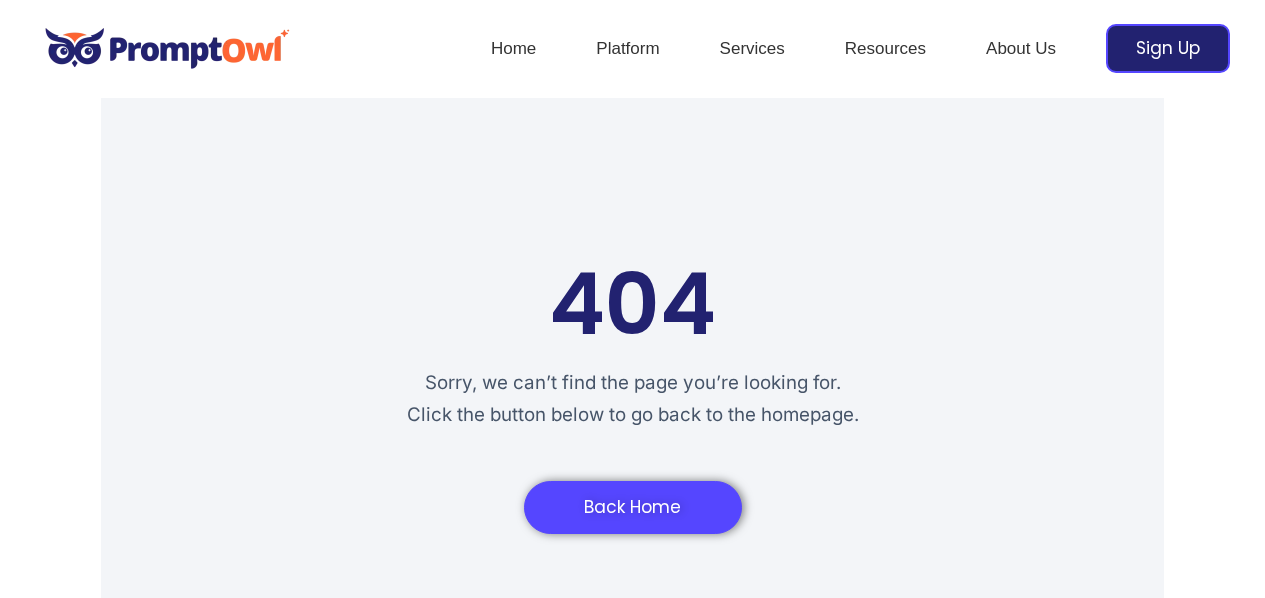 scroll, scrollTop: 0, scrollLeft: 0, axis: both 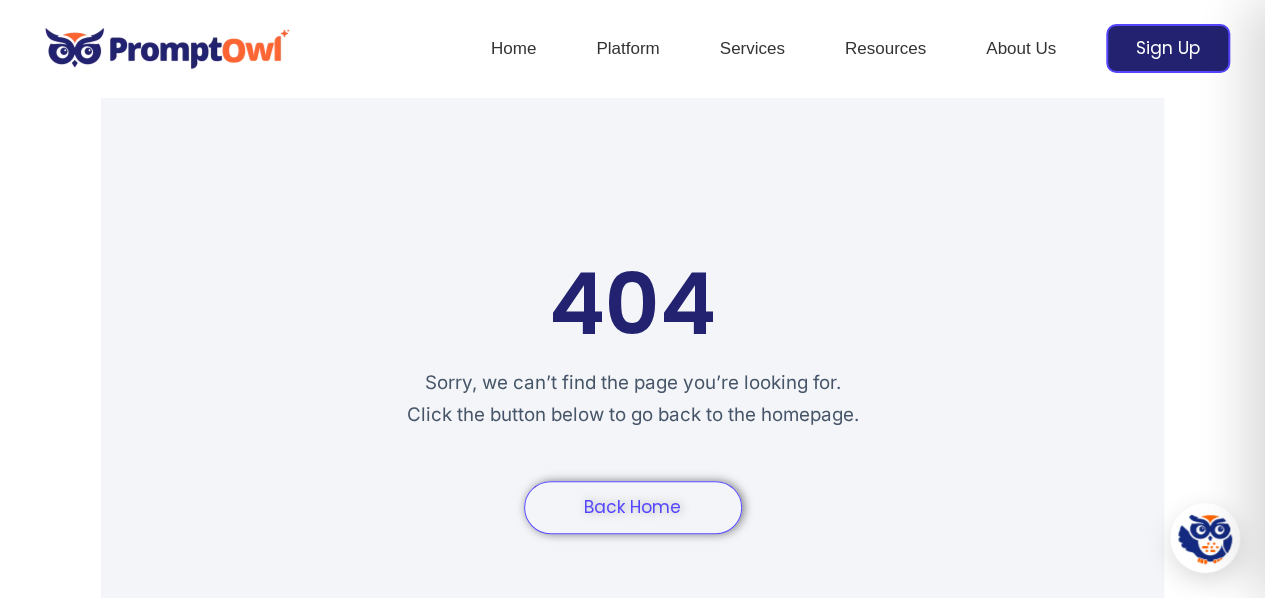 click on "Back Home" at bounding box center (632, 507) 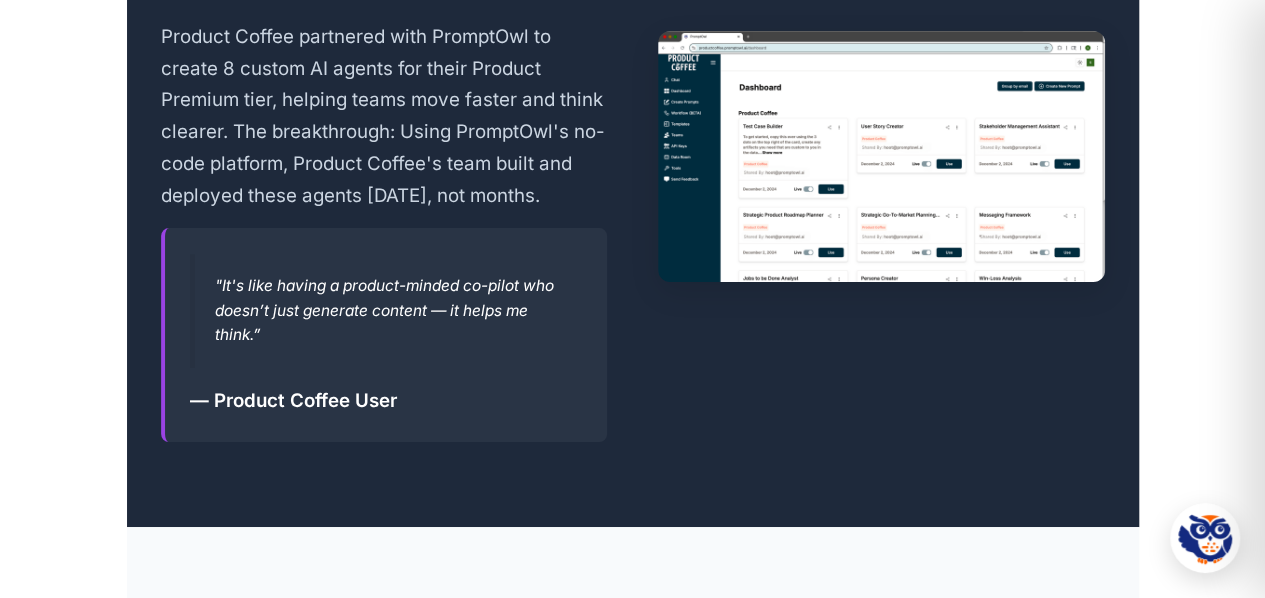 scroll, scrollTop: 3700, scrollLeft: 0, axis: vertical 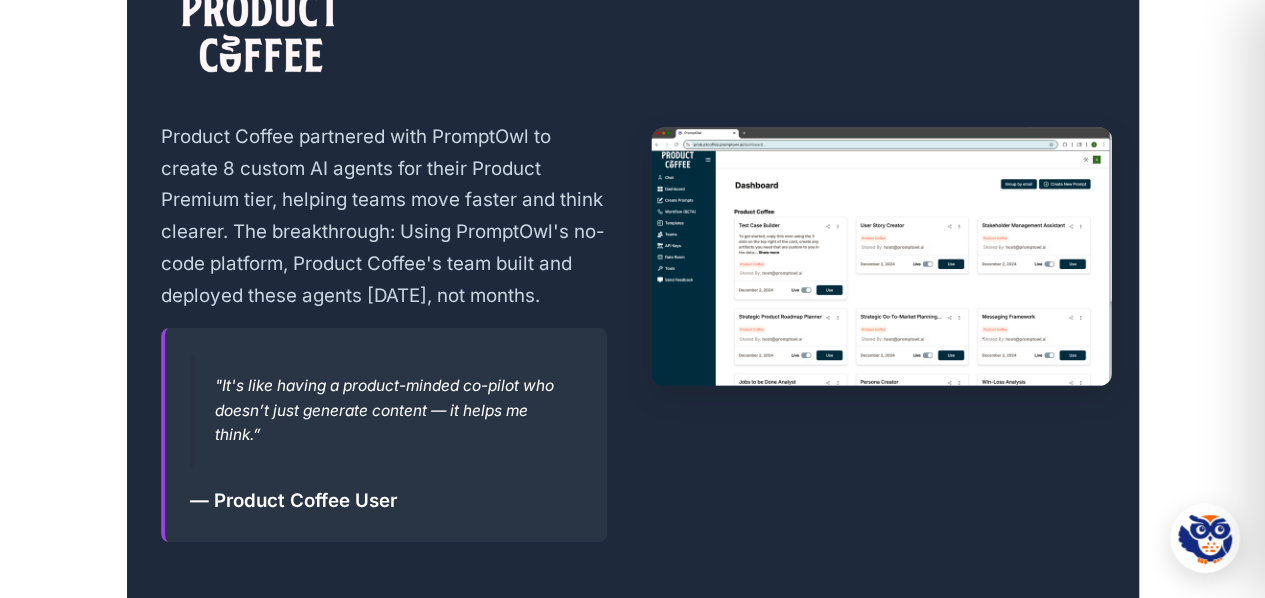 click at bounding box center [881, 256] 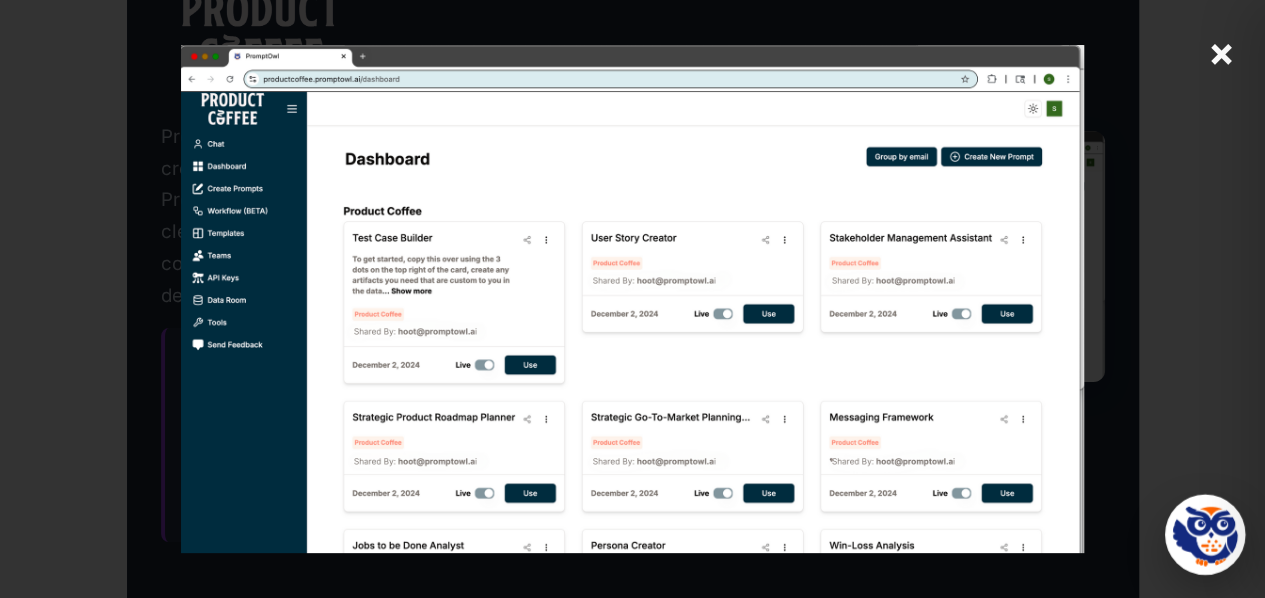click at bounding box center (1205, 538) 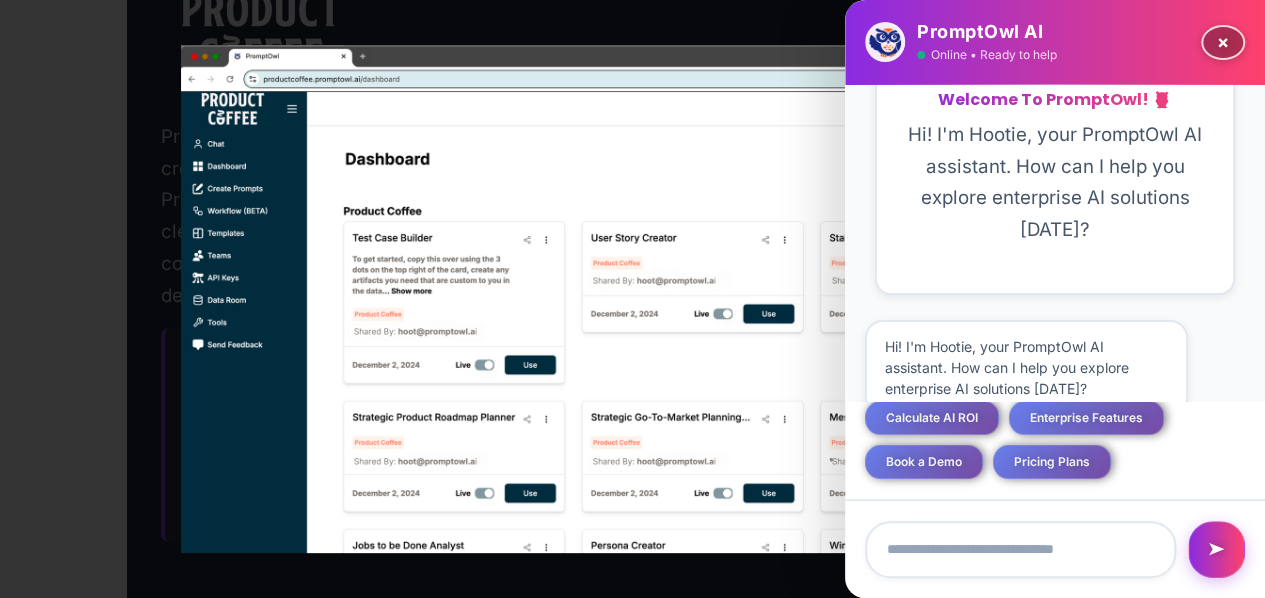 scroll, scrollTop: 100, scrollLeft: 0, axis: vertical 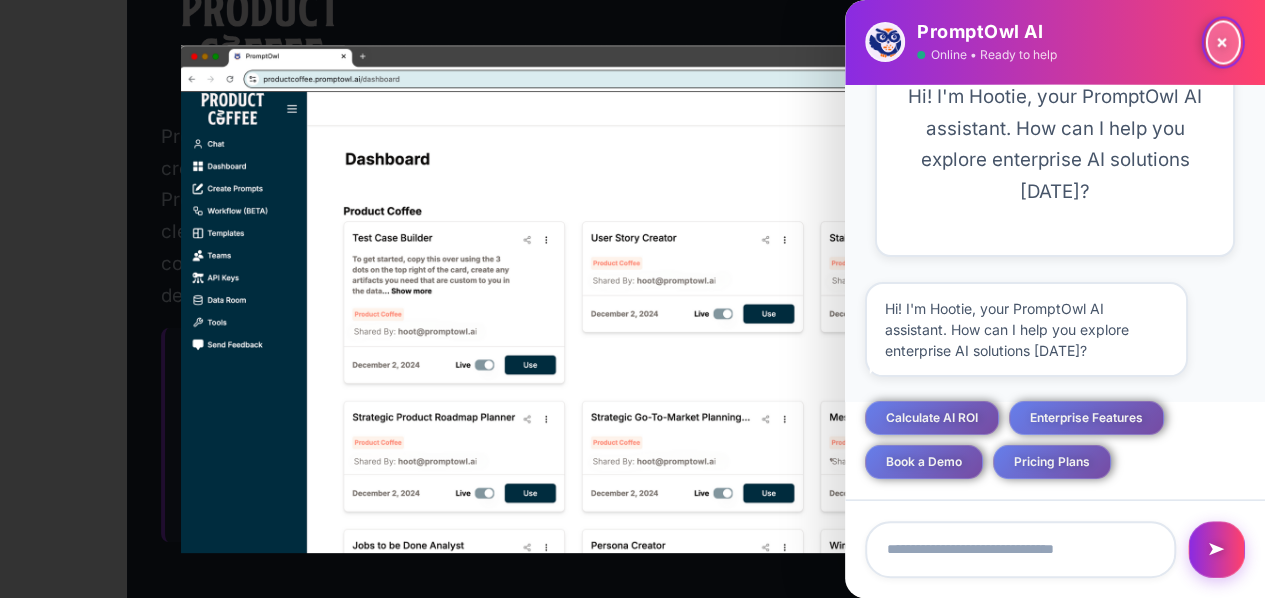 click on "×" at bounding box center [1223, 42] 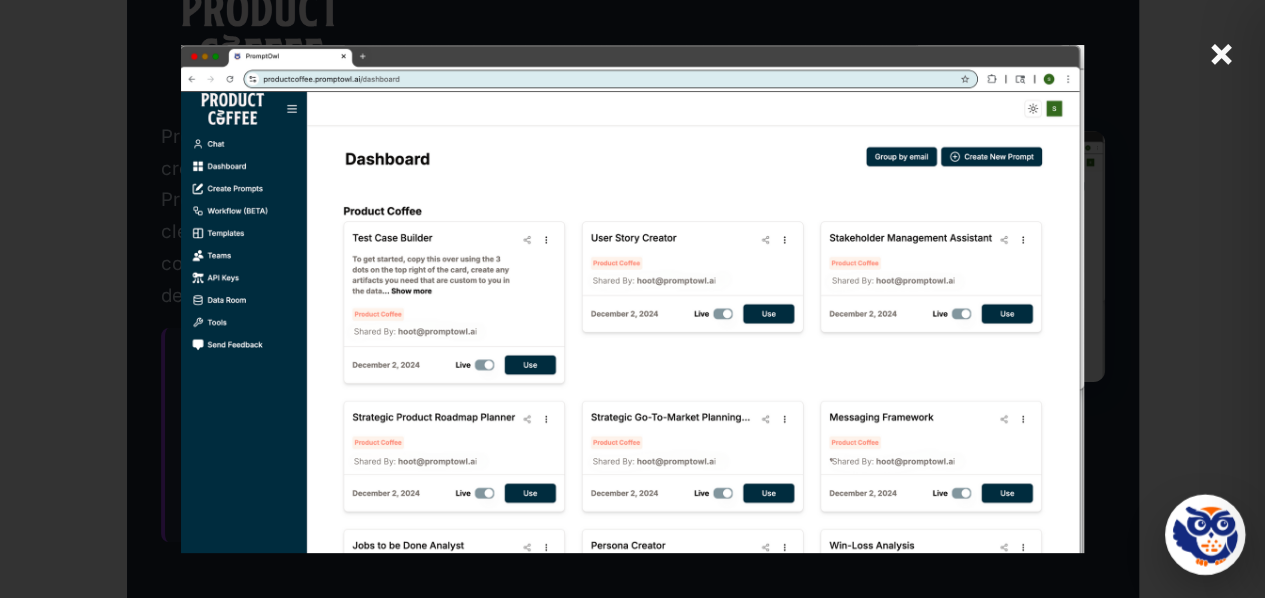 click at bounding box center (1205, 538) 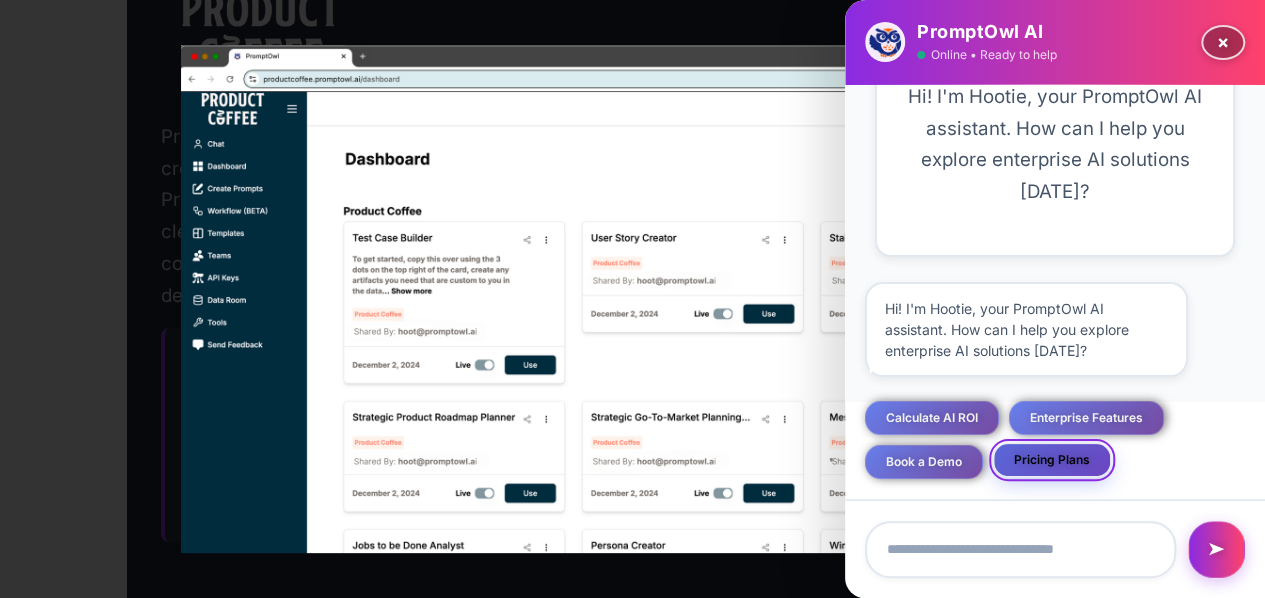 click on "Pricing Plans" at bounding box center [1052, 460] 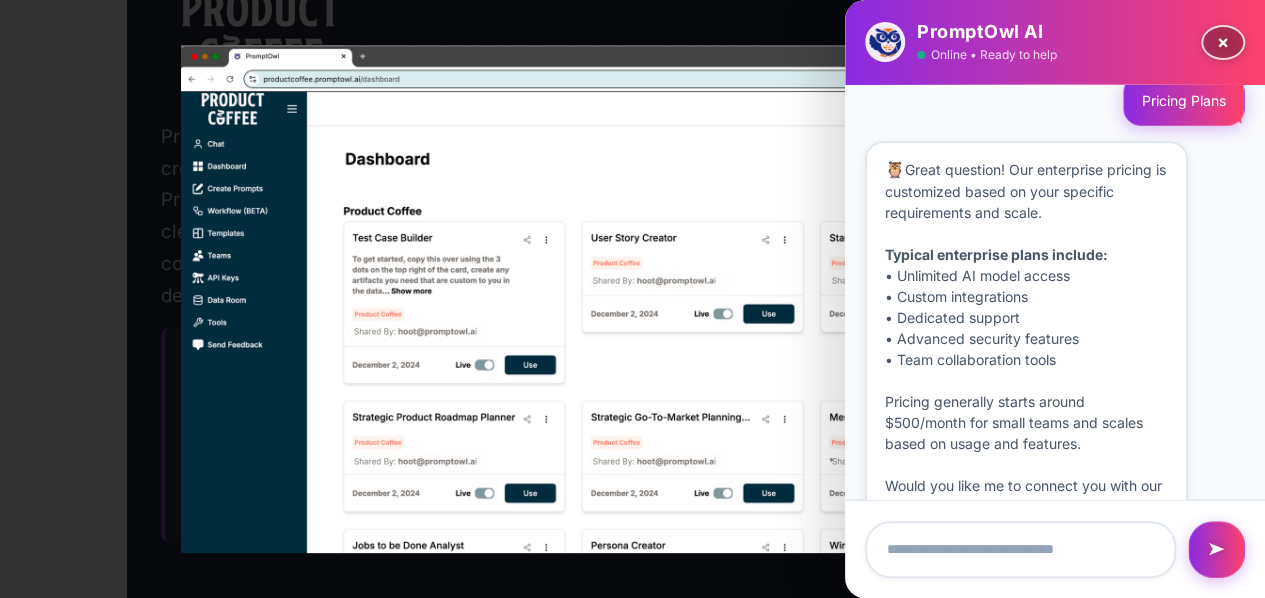 scroll, scrollTop: 517, scrollLeft: 0, axis: vertical 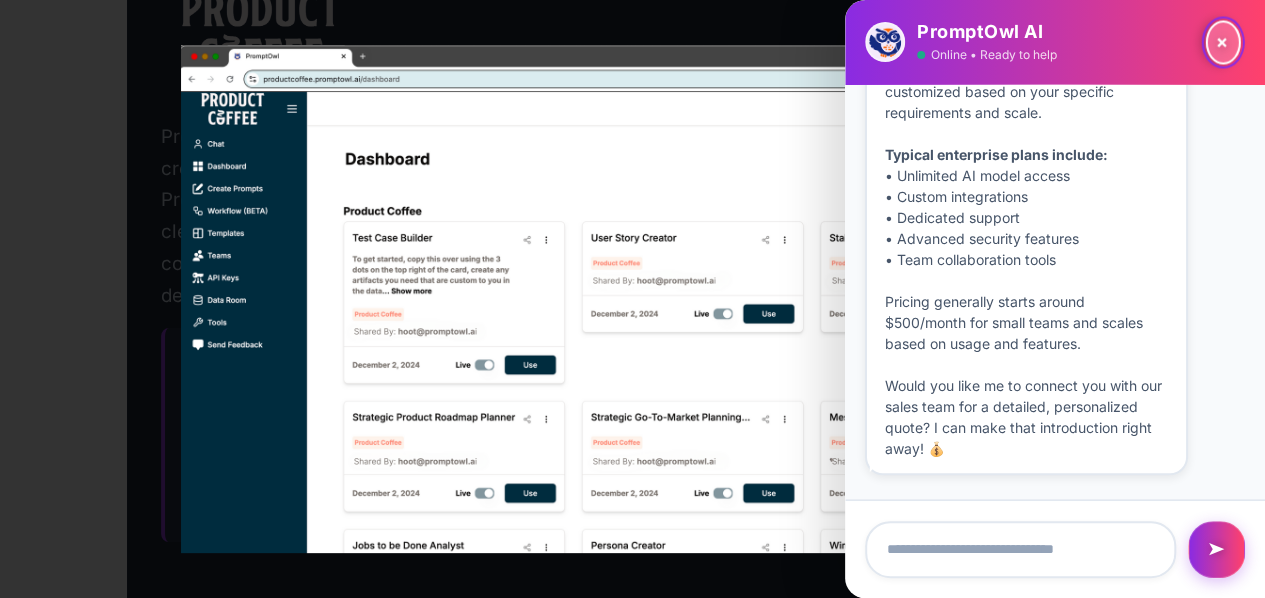 click on "×" at bounding box center [1223, 42] 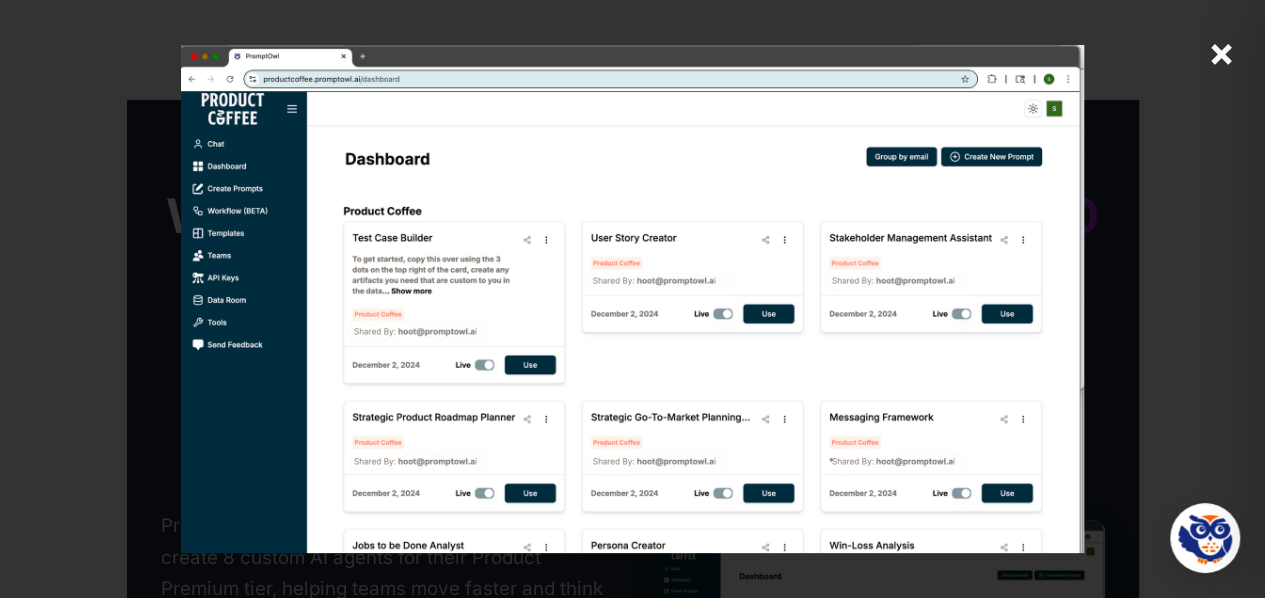 scroll, scrollTop: 3300, scrollLeft: 0, axis: vertical 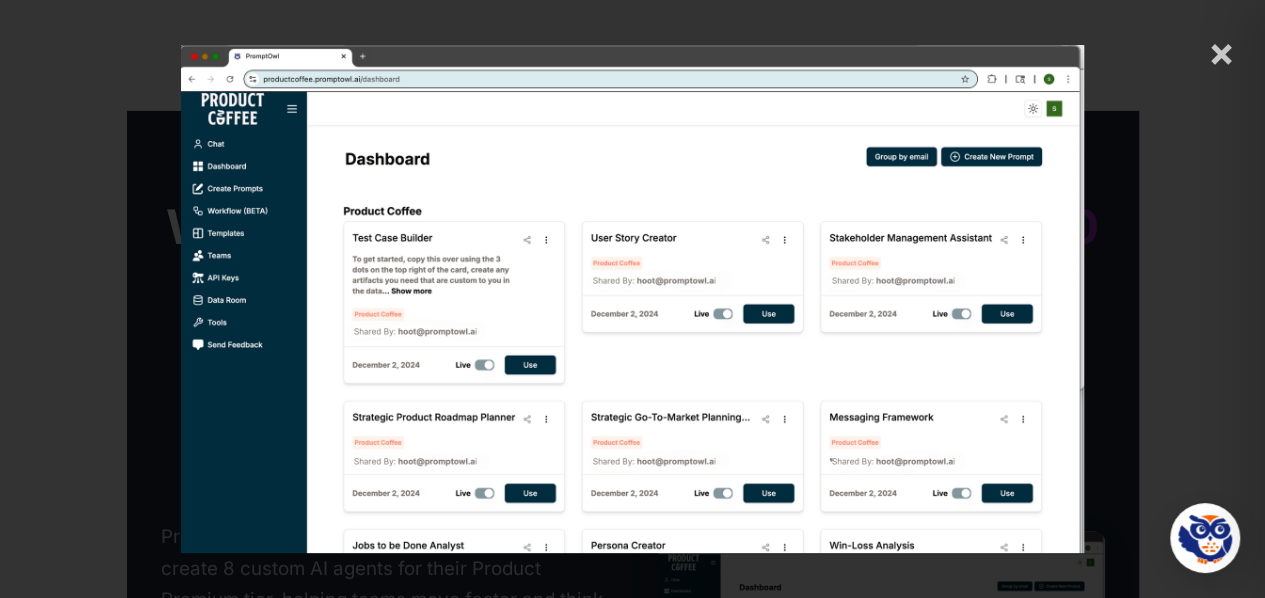 click on "×" at bounding box center [1221, 52] 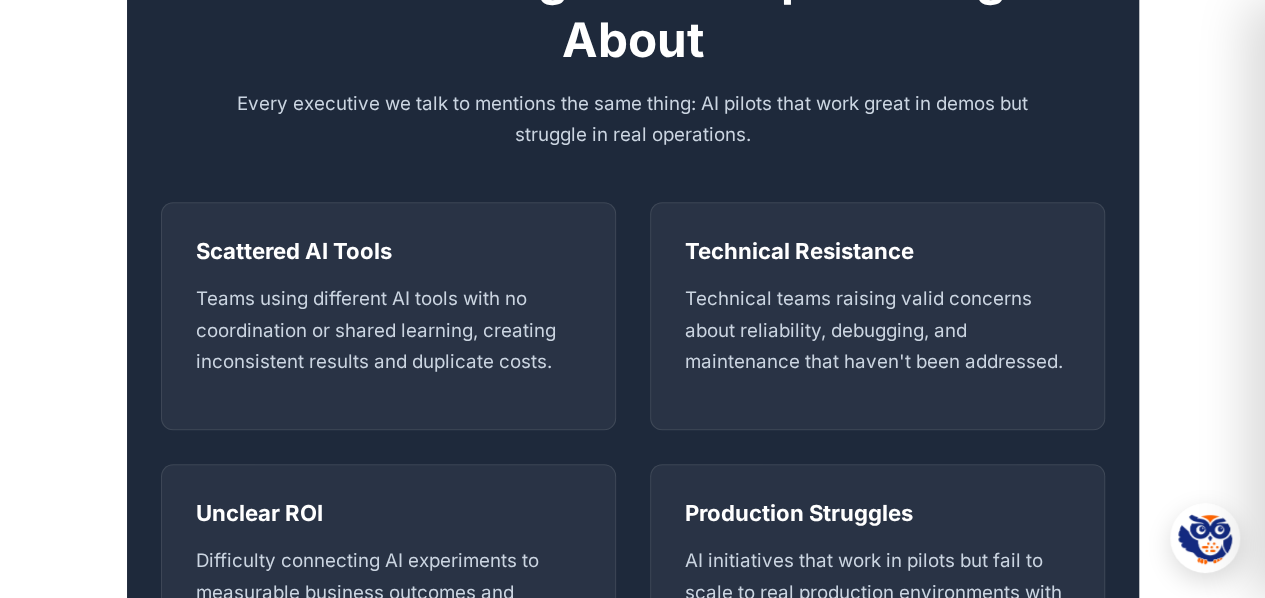 scroll, scrollTop: 0, scrollLeft: 0, axis: both 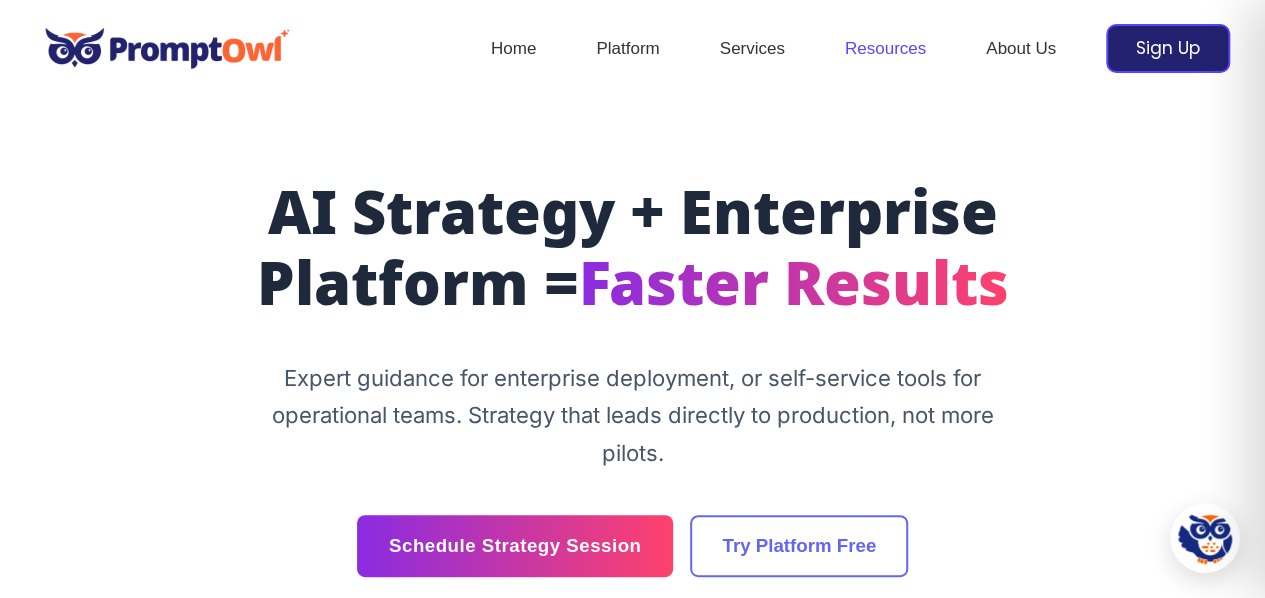 click on "Resources" at bounding box center (885, 49) 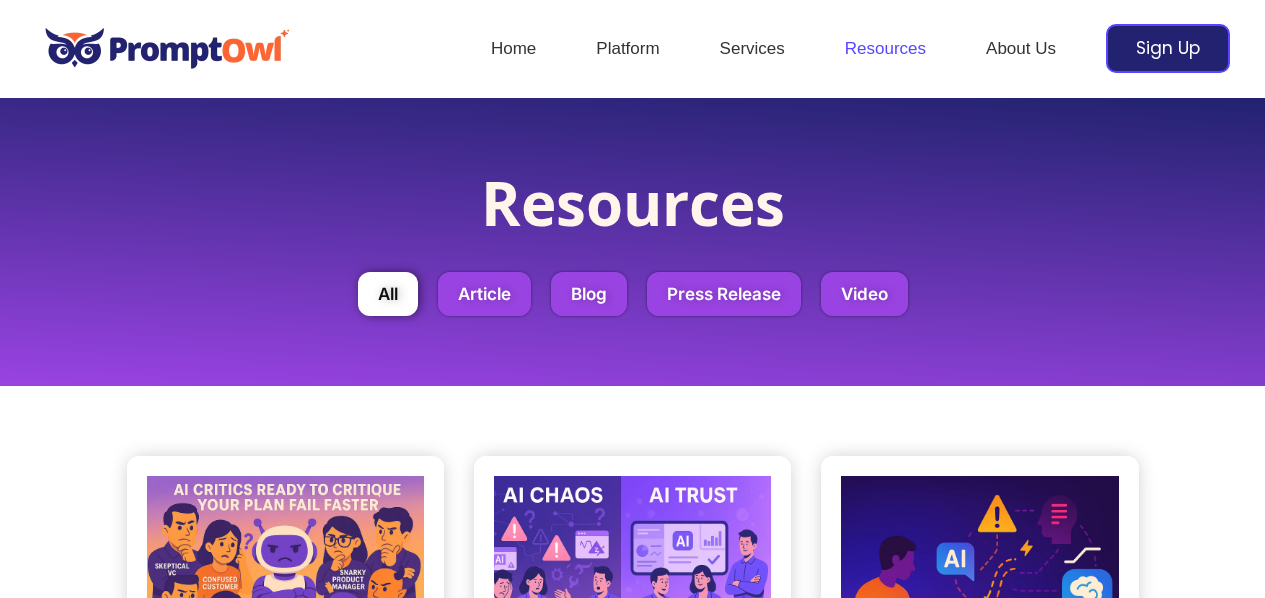 scroll, scrollTop: 0, scrollLeft: 0, axis: both 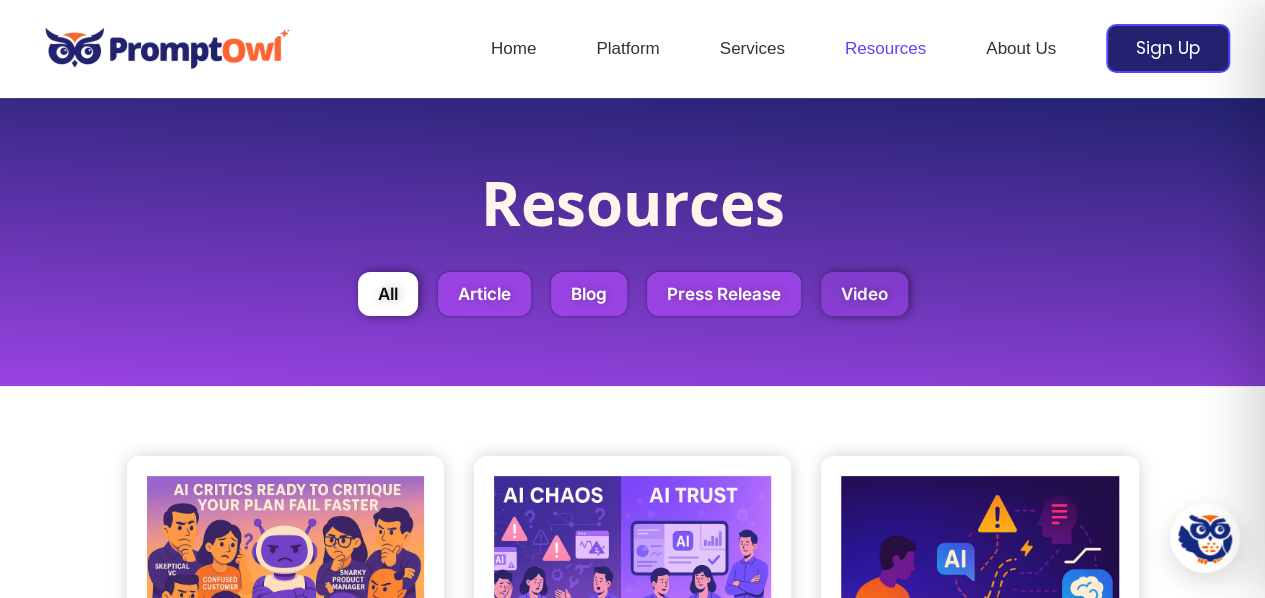 click on "Video" at bounding box center (864, 294) 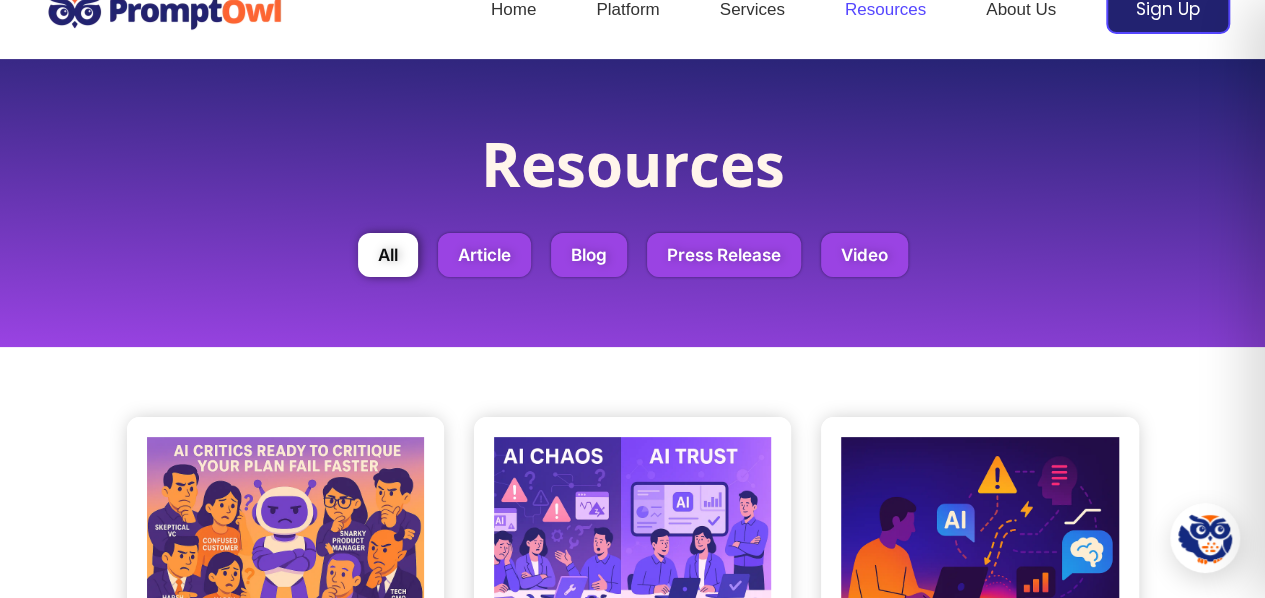 scroll, scrollTop: 100, scrollLeft: 0, axis: vertical 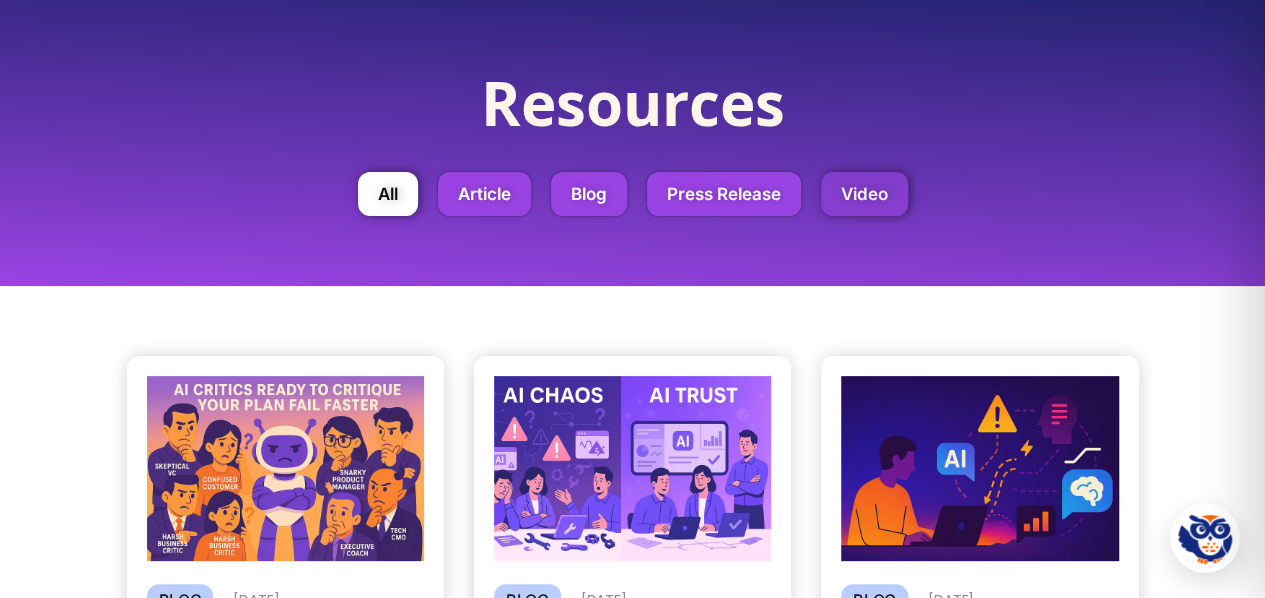 click on "Video" at bounding box center [864, 194] 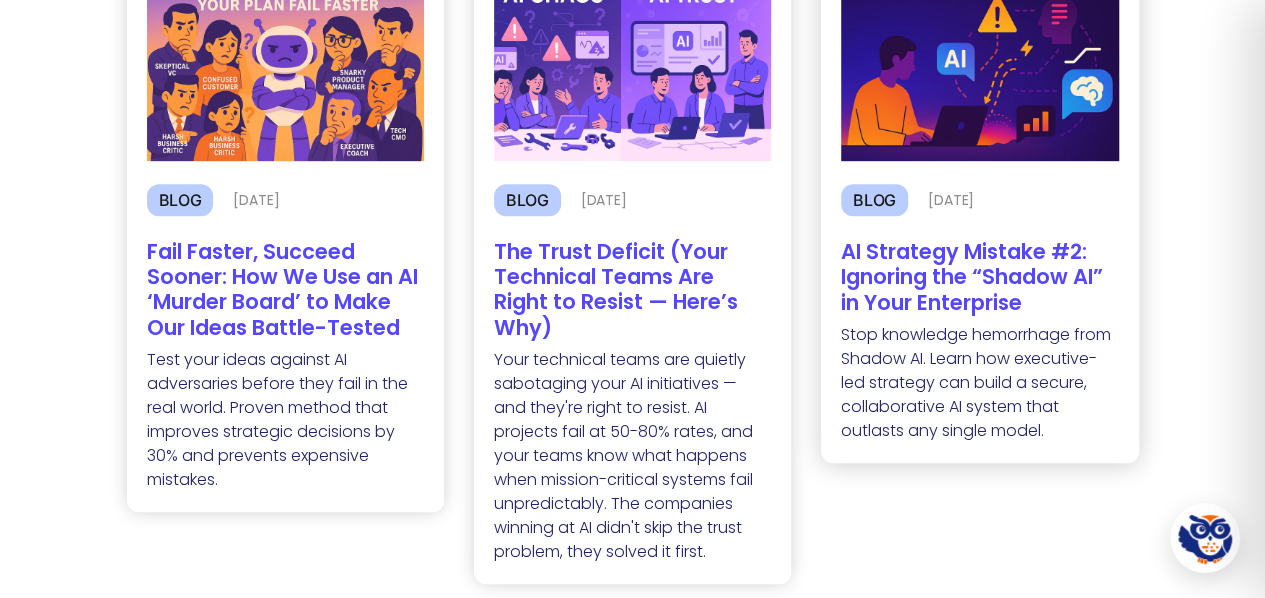 scroll, scrollTop: 0, scrollLeft: 0, axis: both 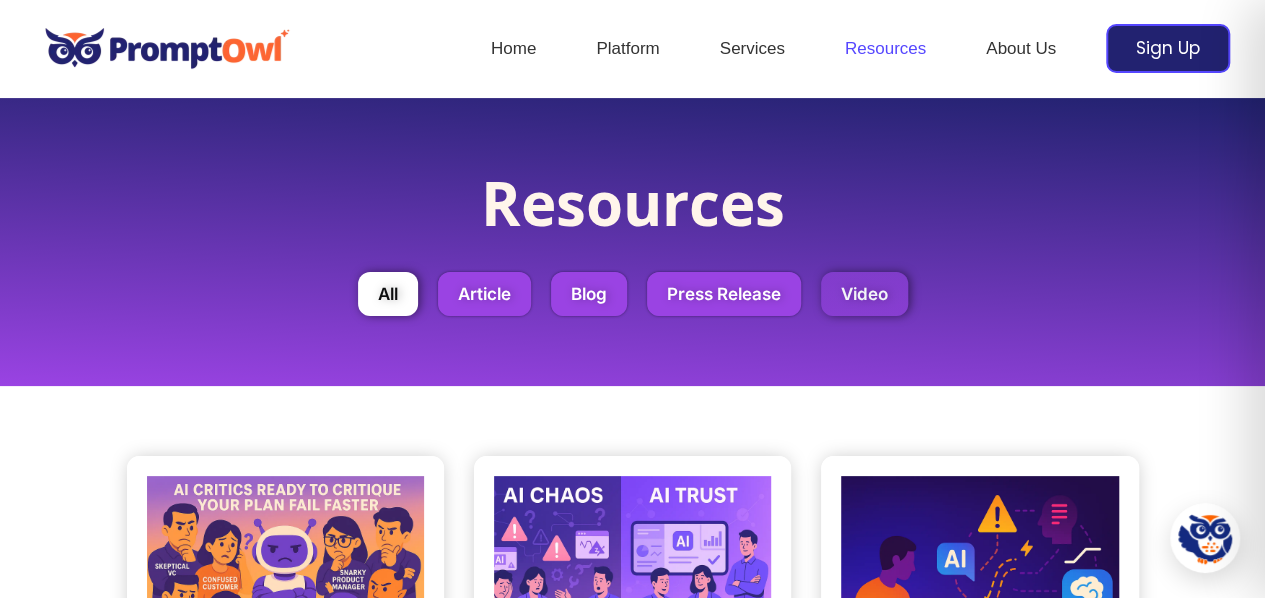 click on "Video" at bounding box center [864, 294] 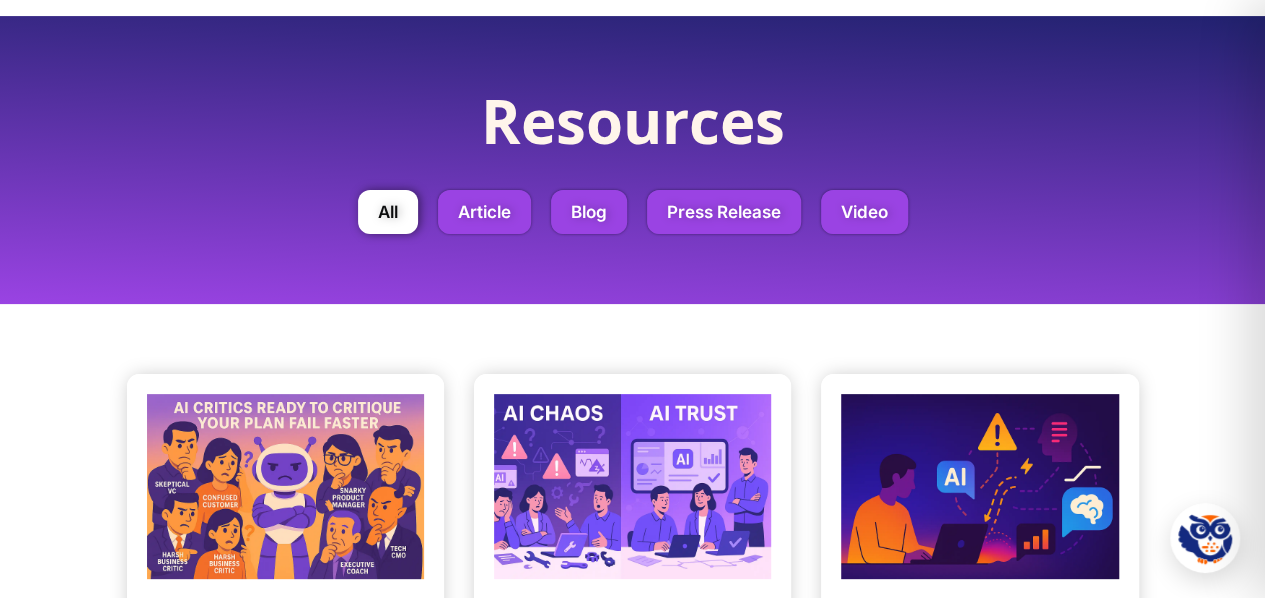 scroll, scrollTop: 0, scrollLeft: 0, axis: both 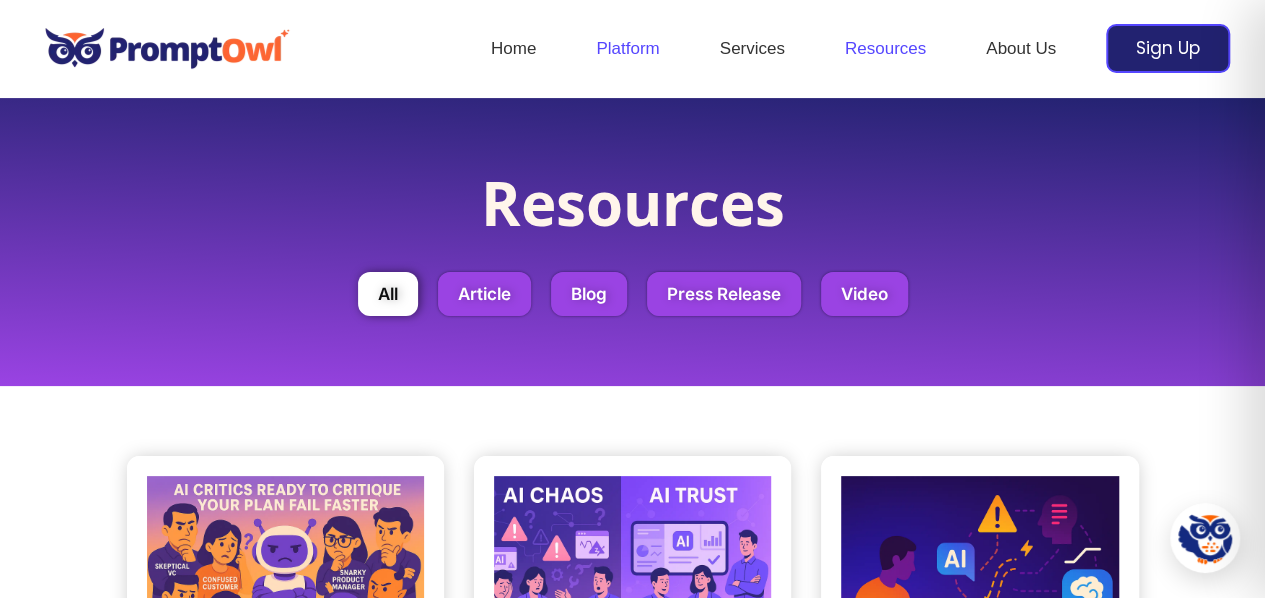 click on "Platform" at bounding box center [627, 49] 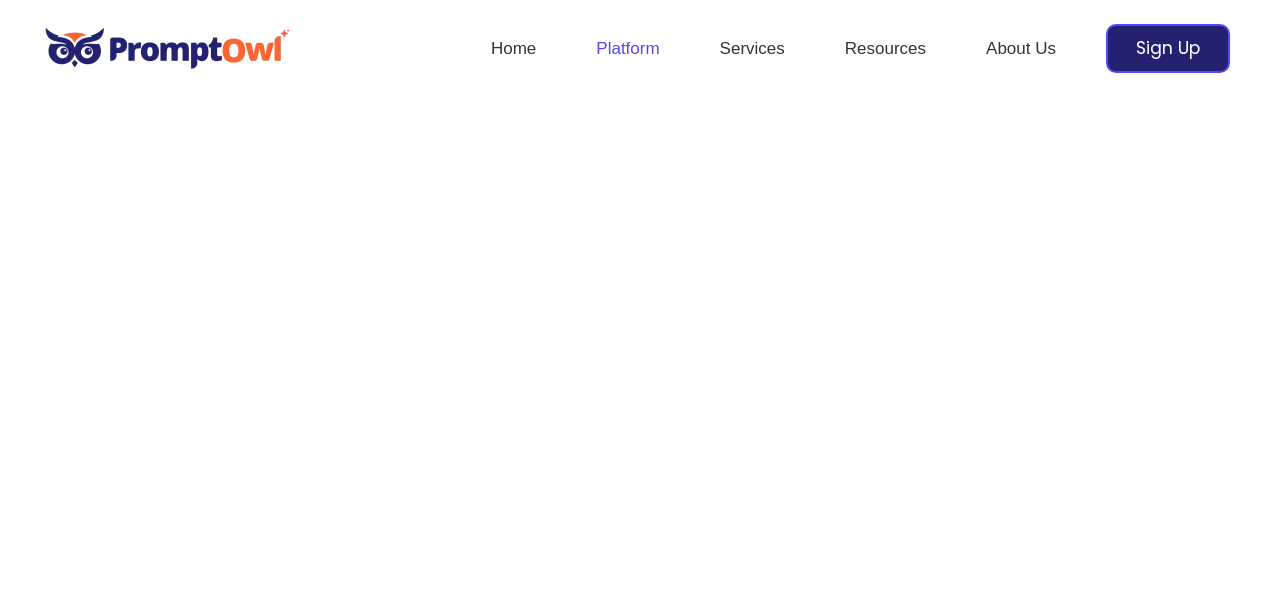 scroll, scrollTop: 0, scrollLeft: 0, axis: both 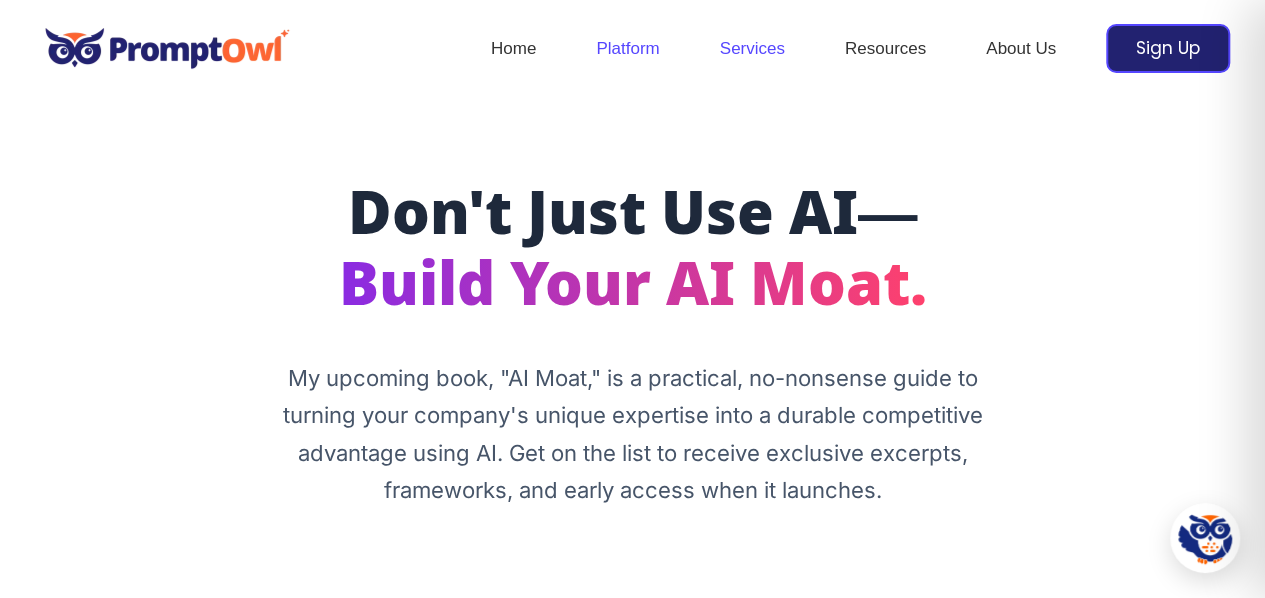 click on "Services" at bounding box center (752, 49) 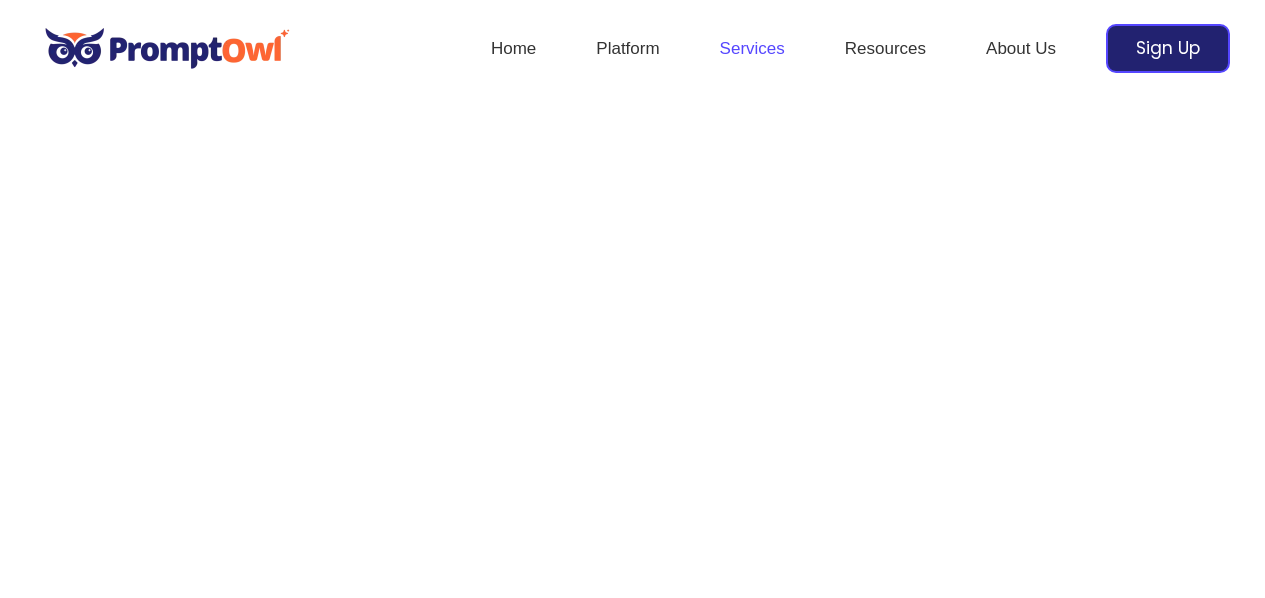 scroll, scrollTop: 0, scrollLeft: 0, axis: both 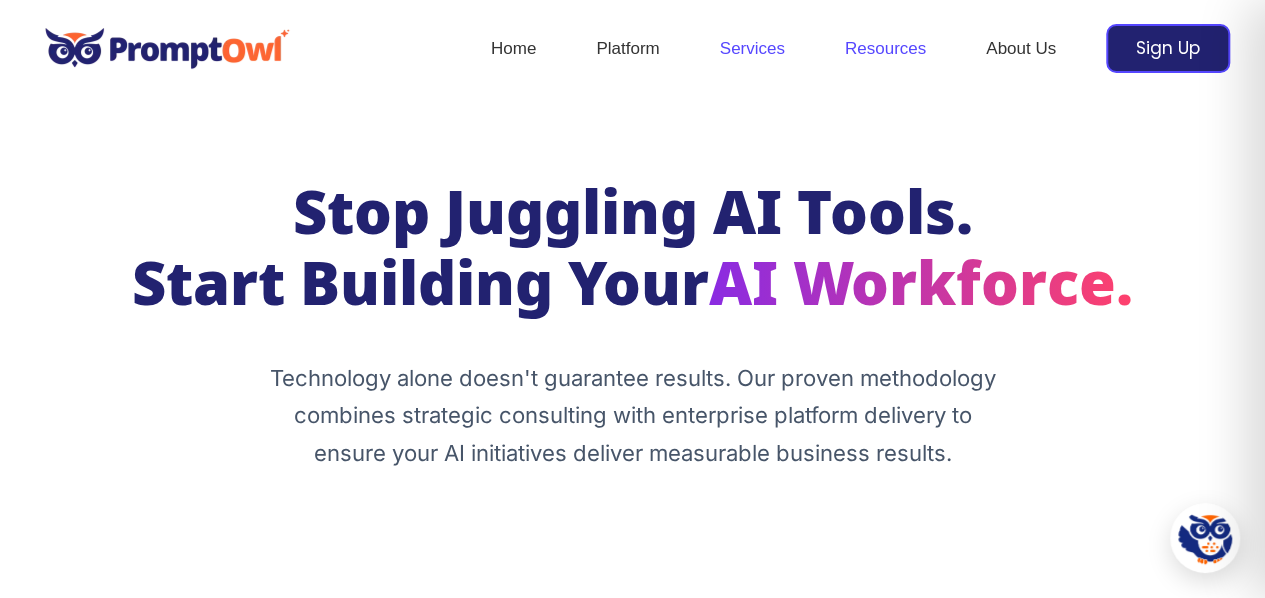 click on "Resources" at bounding box center (885, 49) 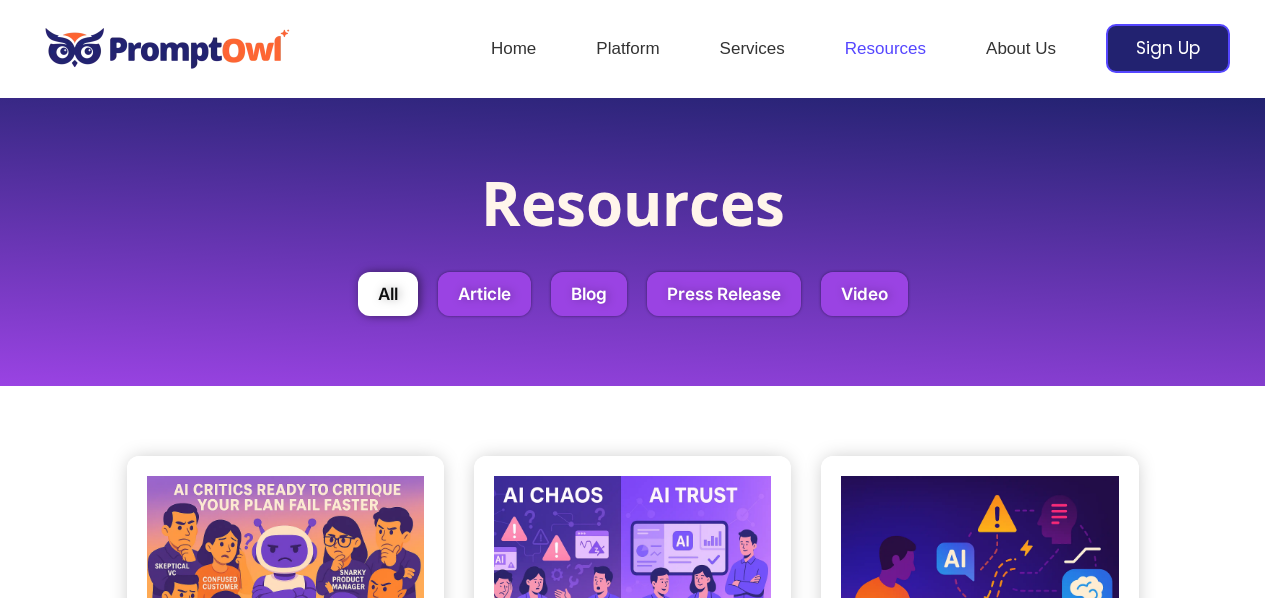 scroll, scrollTop: 0, scrollLeft: 0, axis: both 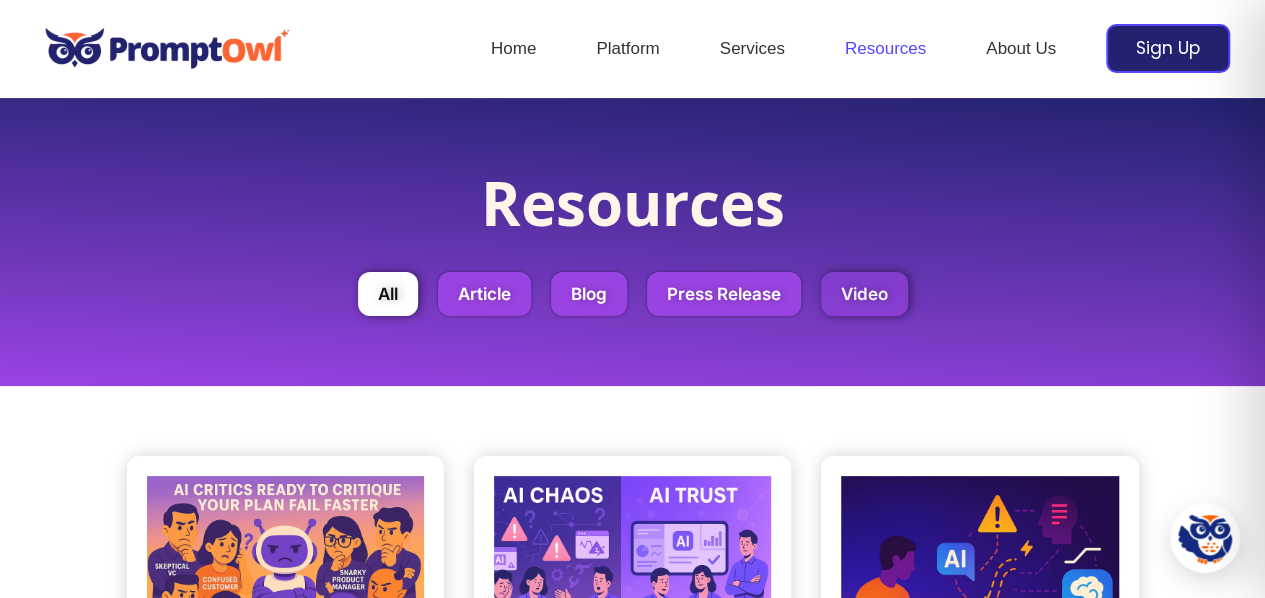 click on "Video" at bounding box center (864, 294) 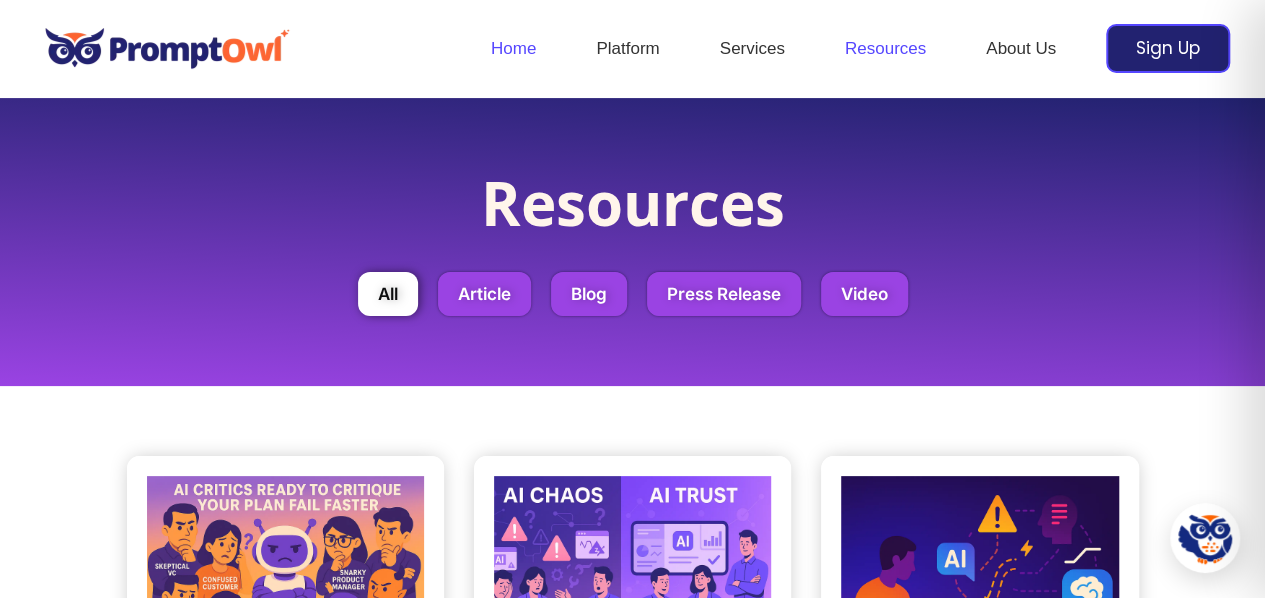 click on "Home" at bounding box center (513, 49) 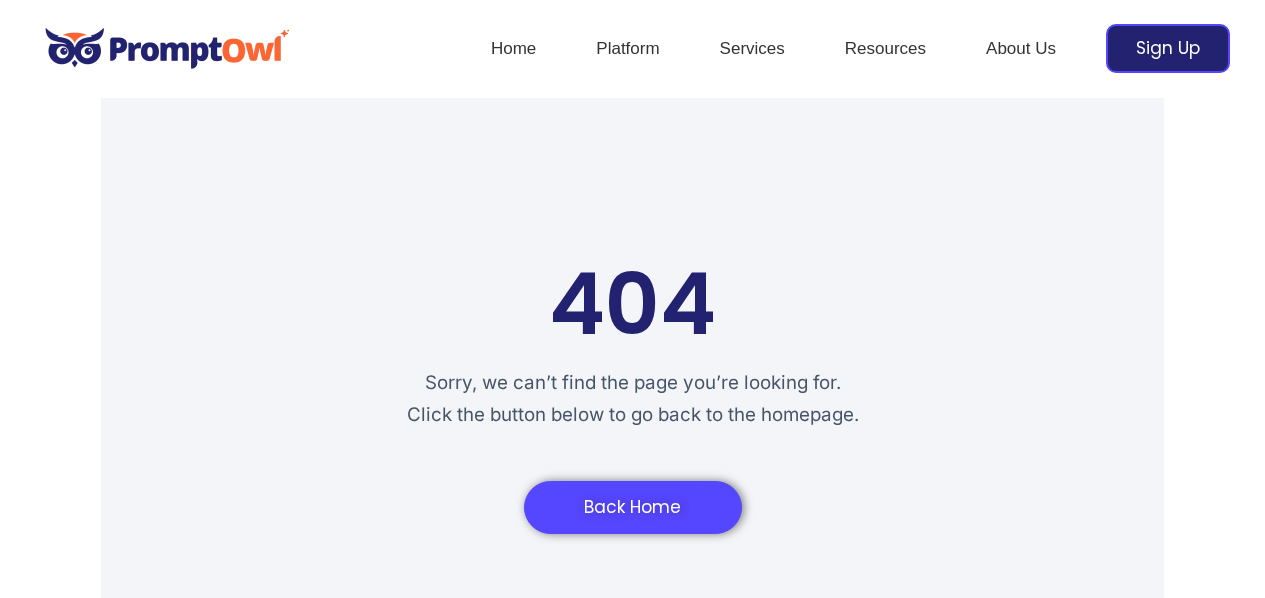scroll, scrollTop: 0, scrollLeft: 0, axis: both 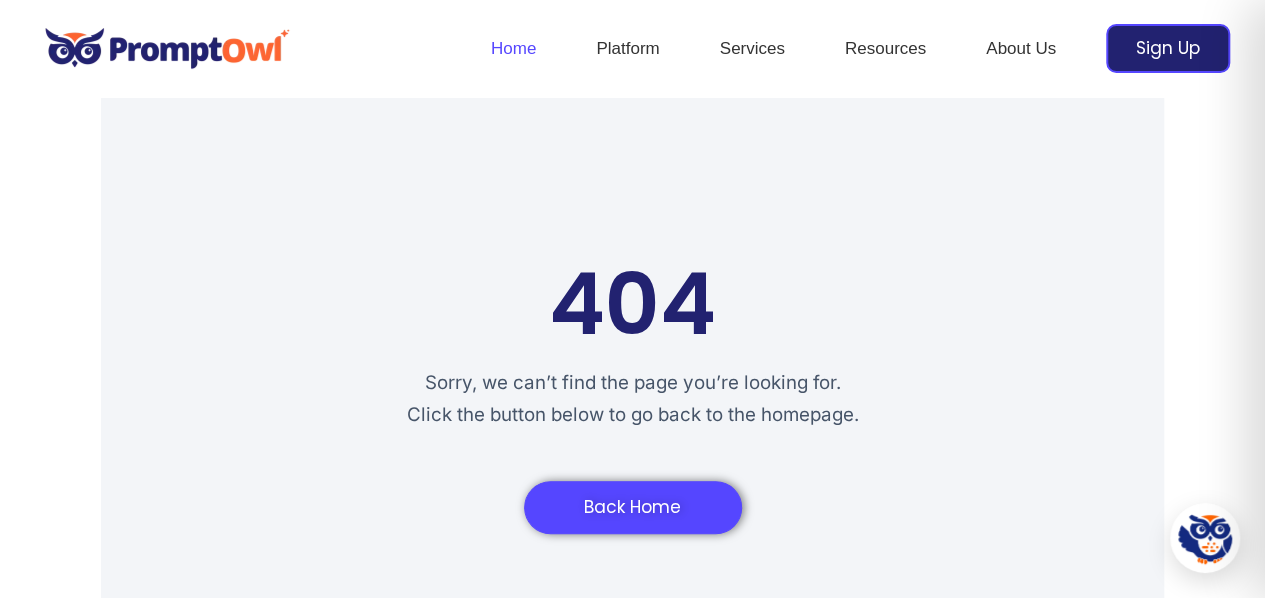 click on "Home" at bounding box center (513, 49) 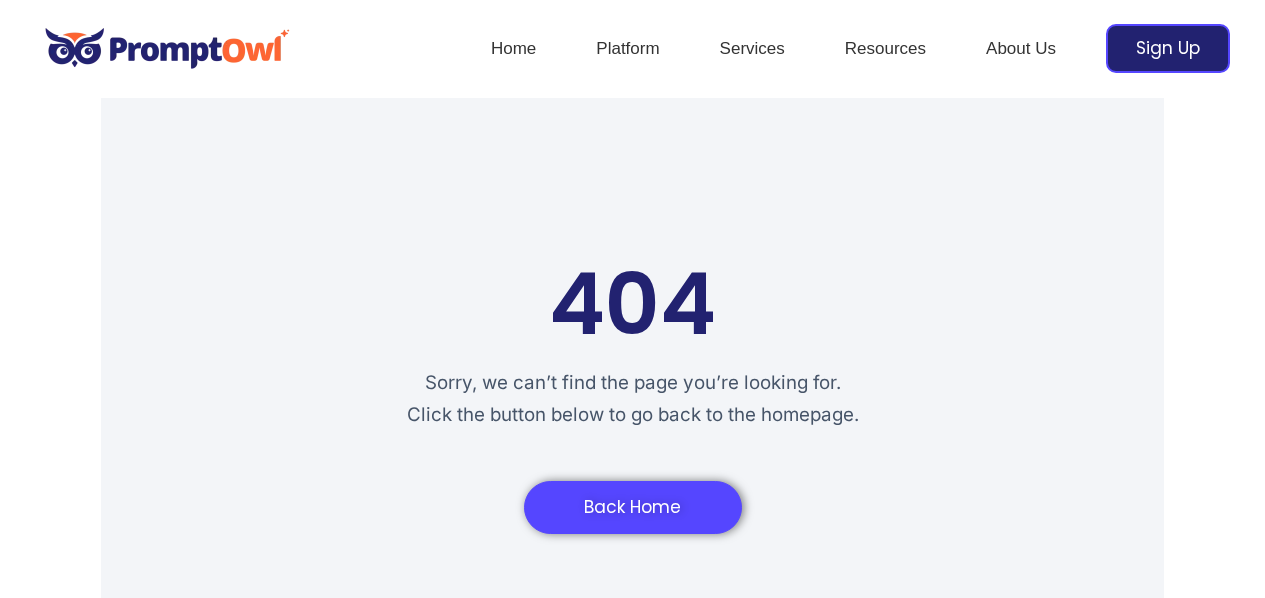 scroll, scrollTop: 0, scrollLeft: 0, axis: both 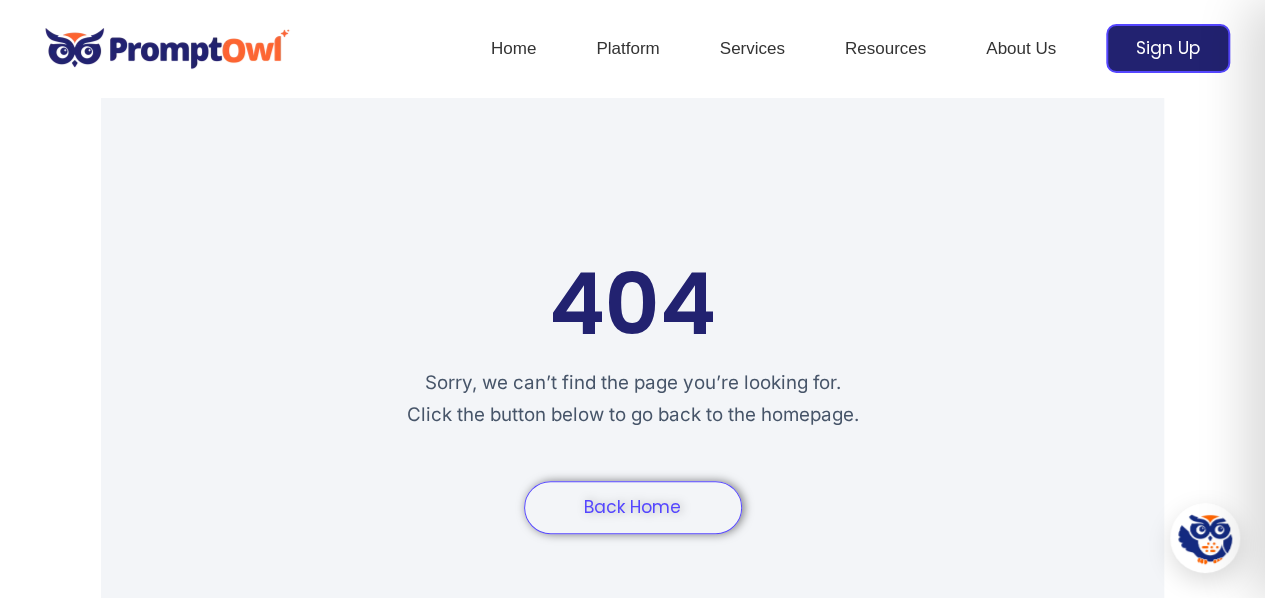 click on "Back Home" at bounding box center (632, 507) 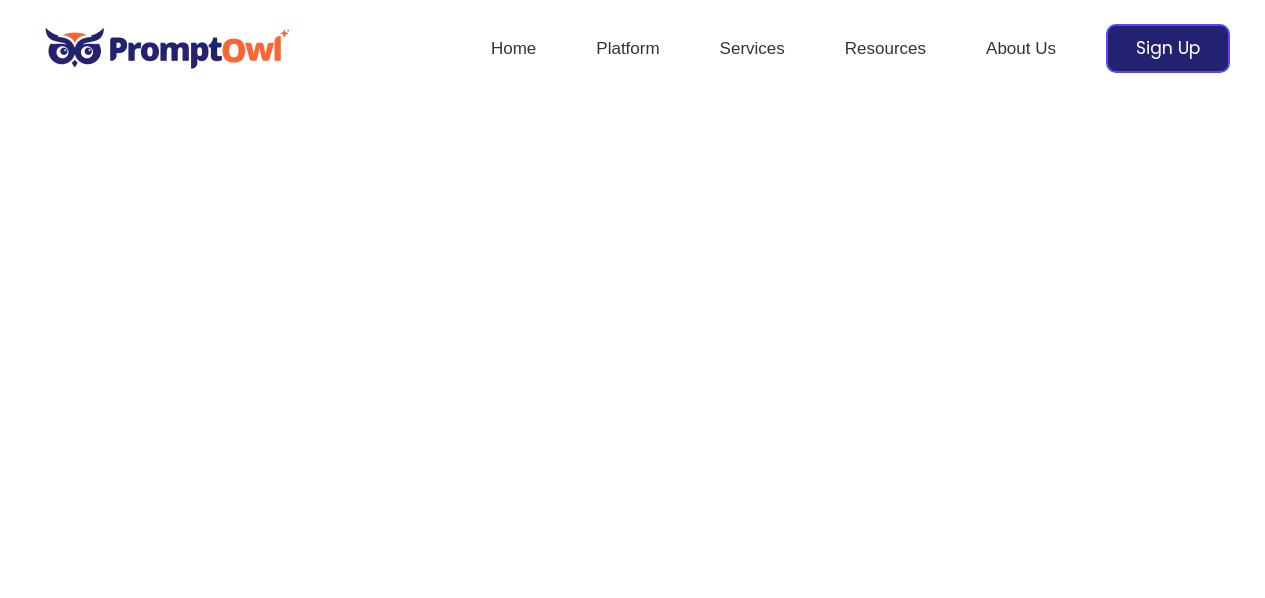 scroll, scrollTop: 0, scrollLeft: 0, axis: both 